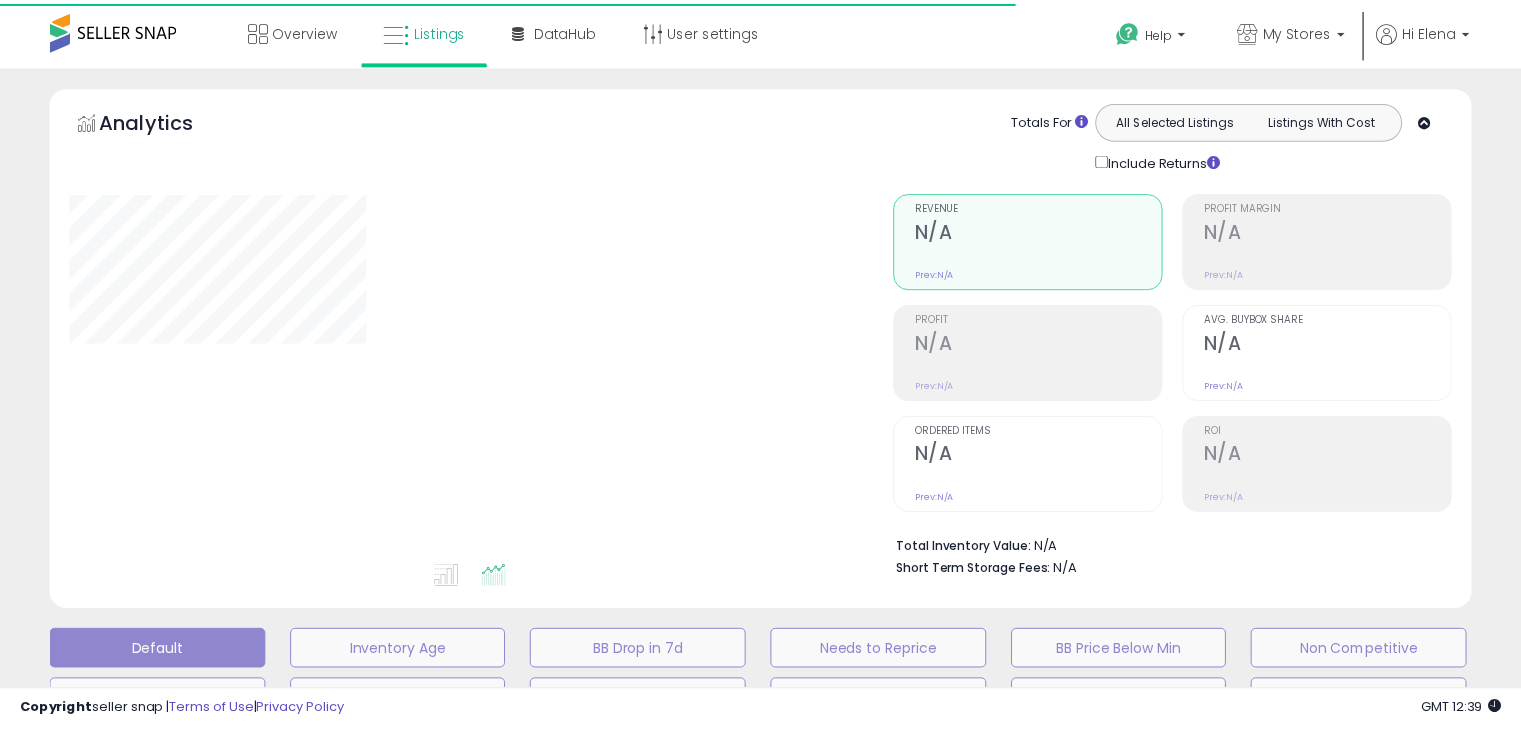 scroll, scrollTop: 0, scrollLeft: 0, axis: both 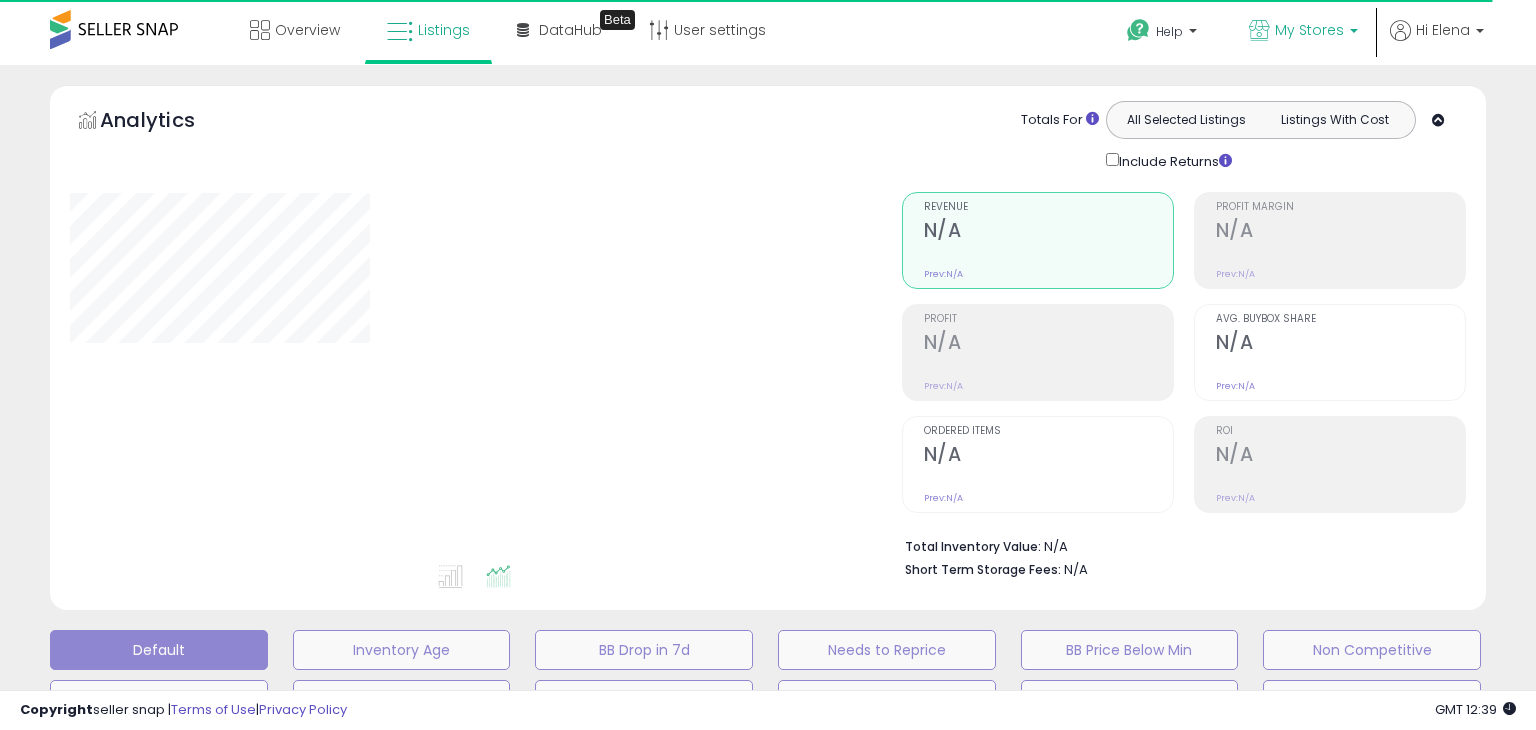 click on "My Stores" at bounding box center [1303, 32] 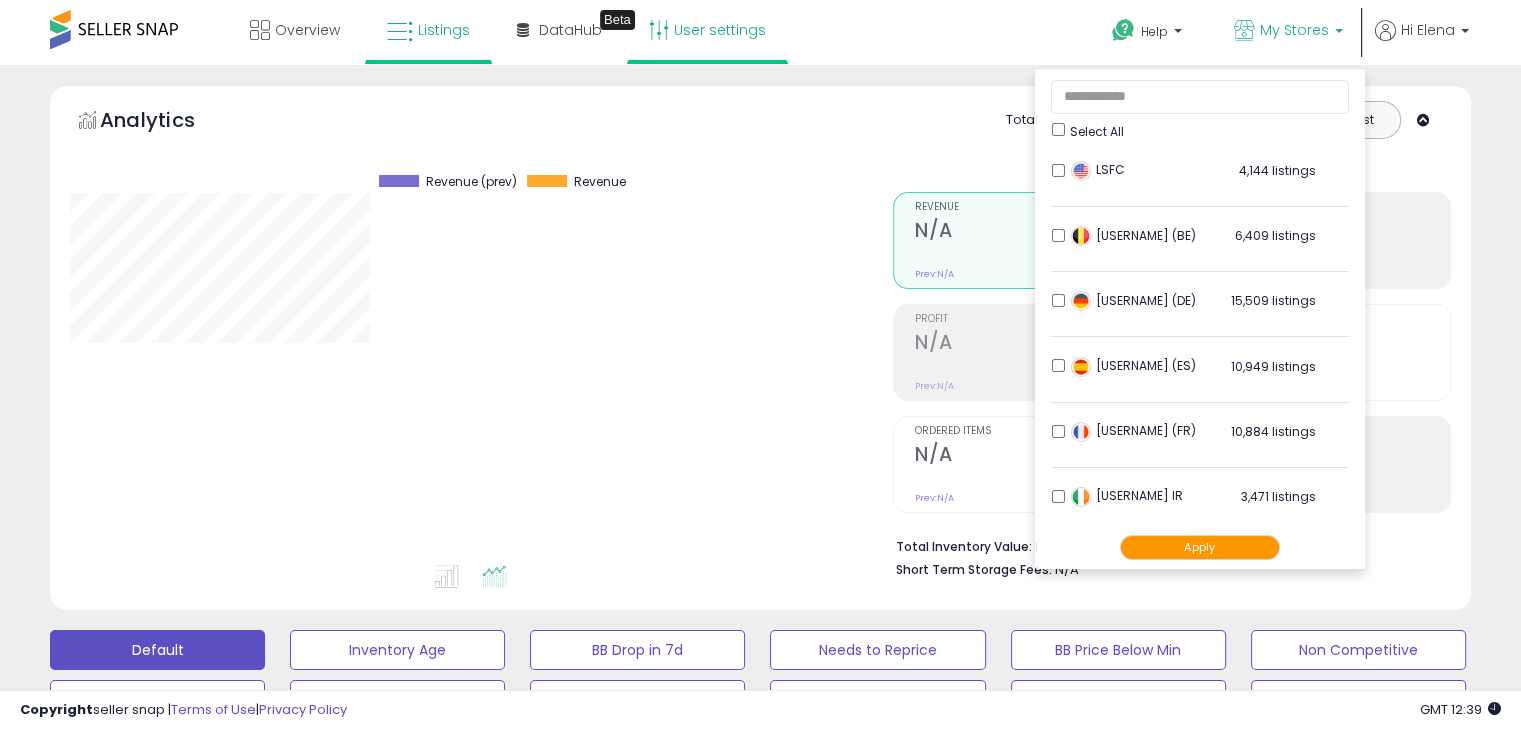 scroll, scrollTop: 395, scrollLeft: 0, axis: vertical 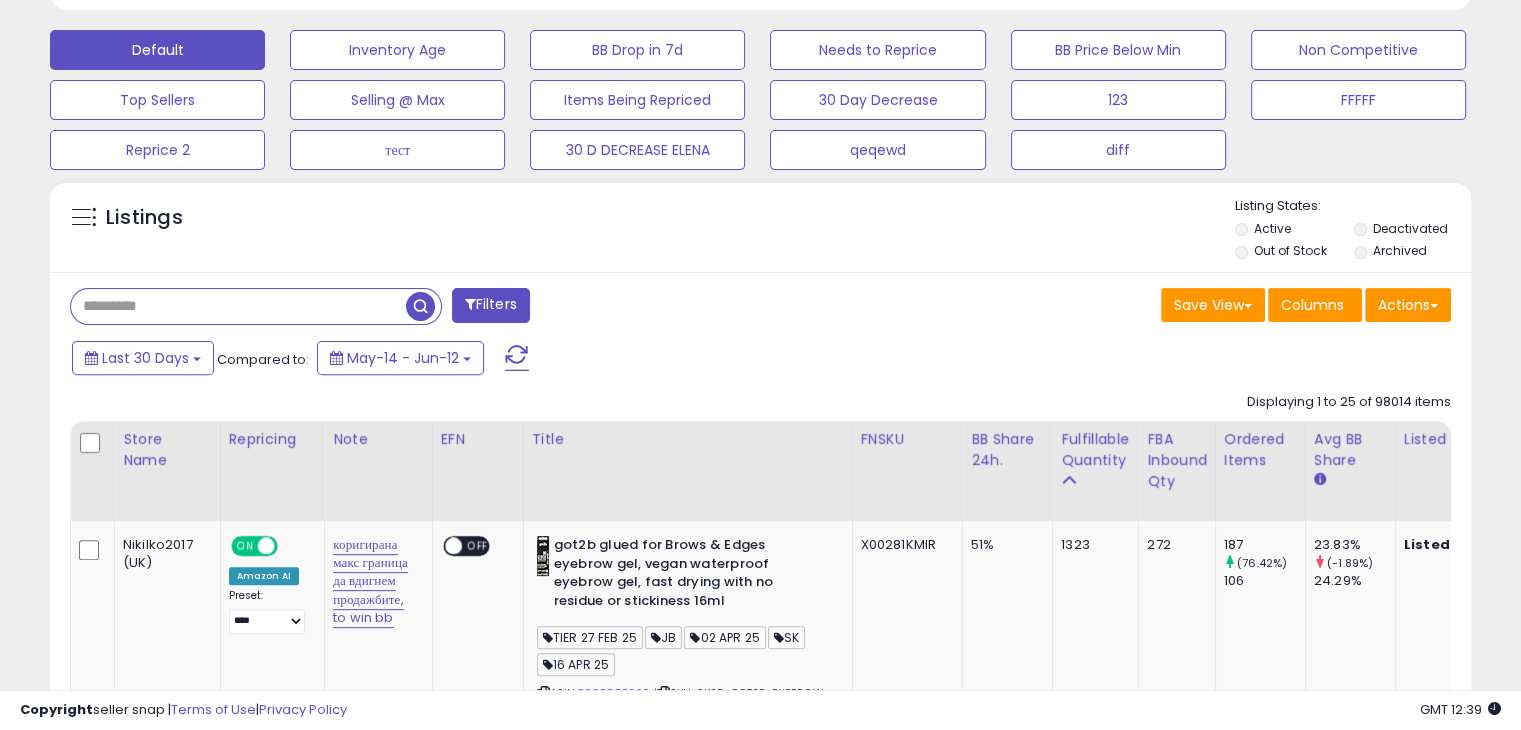 drag, startPoint x: 176, startPoint y: 313, endPoint x: 165, endPoint y: 315, distance: 11.18034 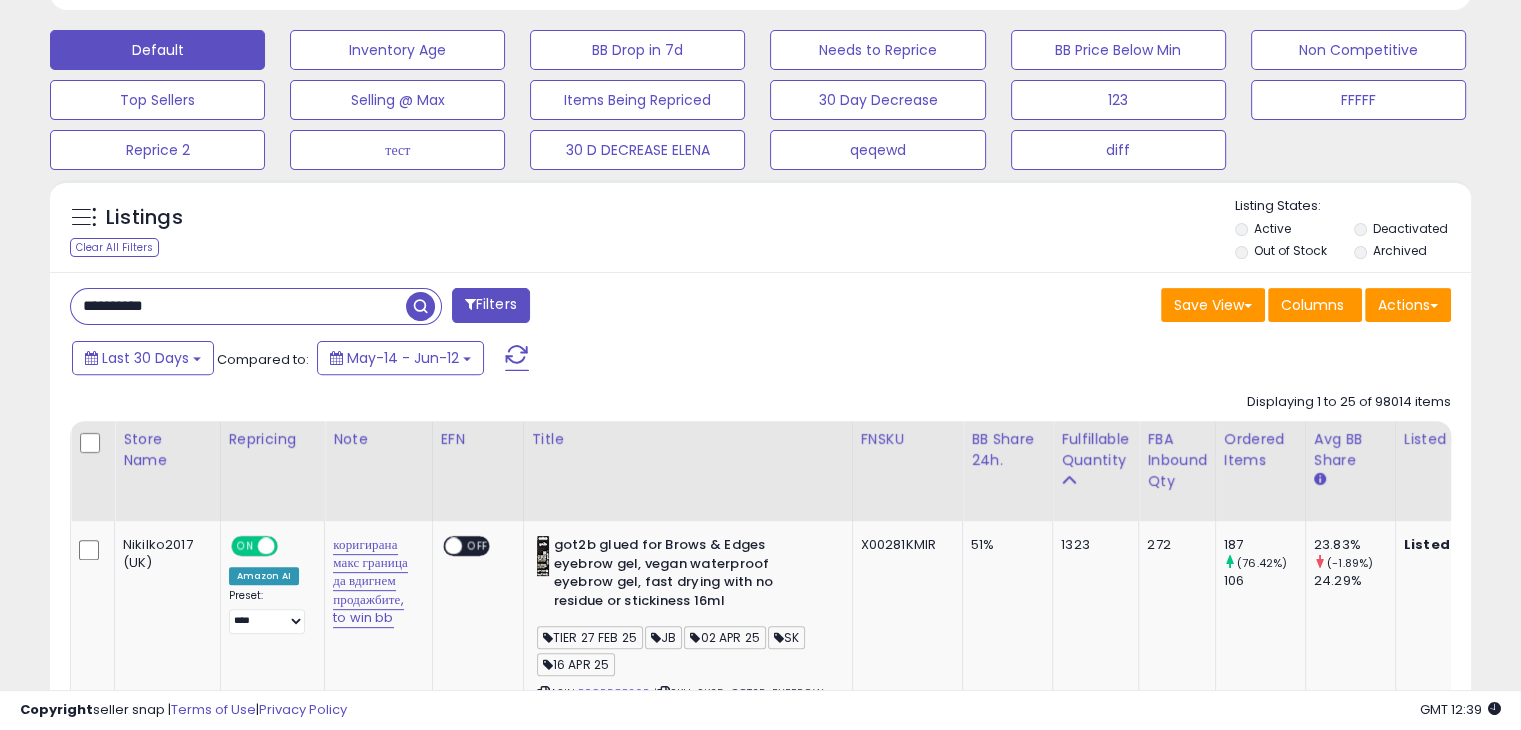 type on "**********" 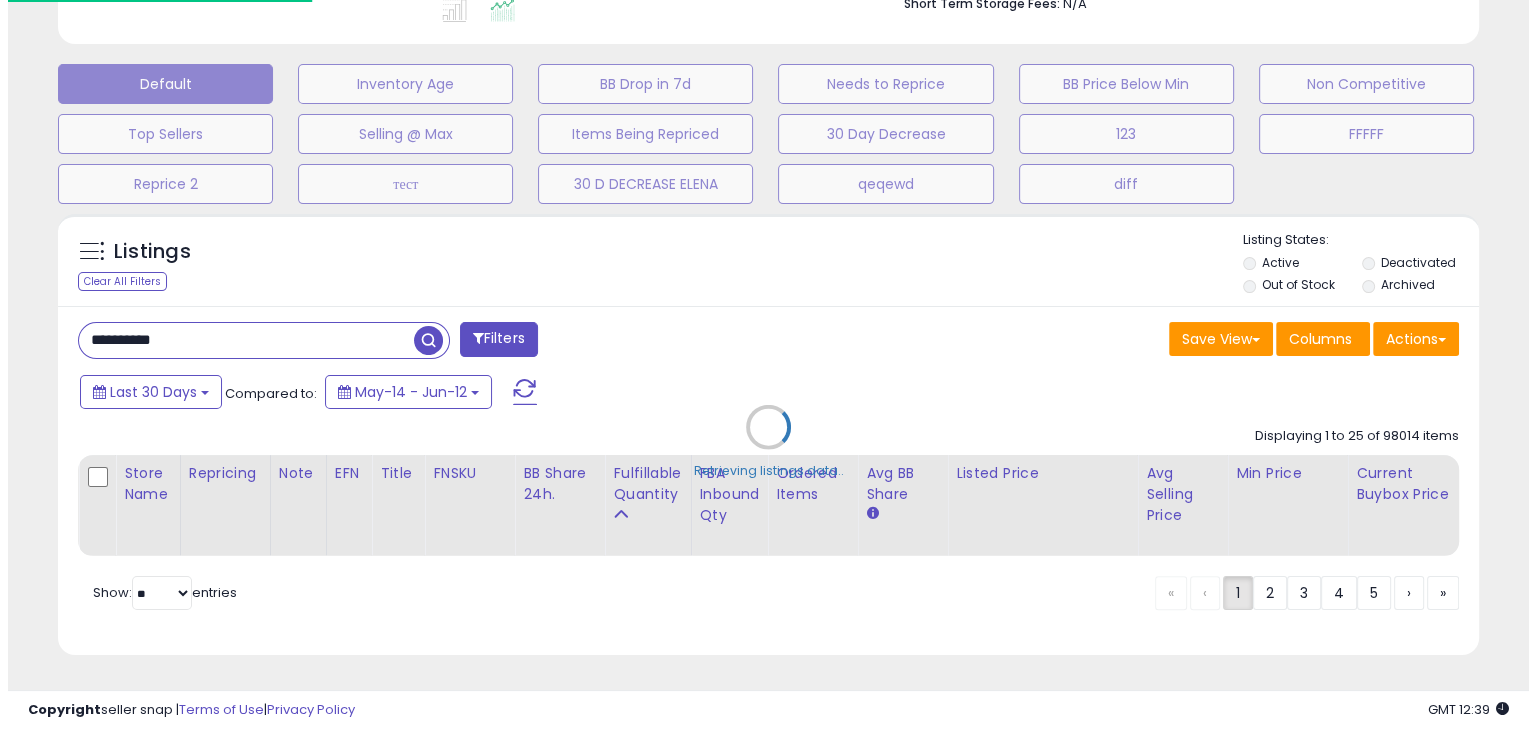 scroll, scrollTop: 580, scrollLeft: 0, axis: vertical 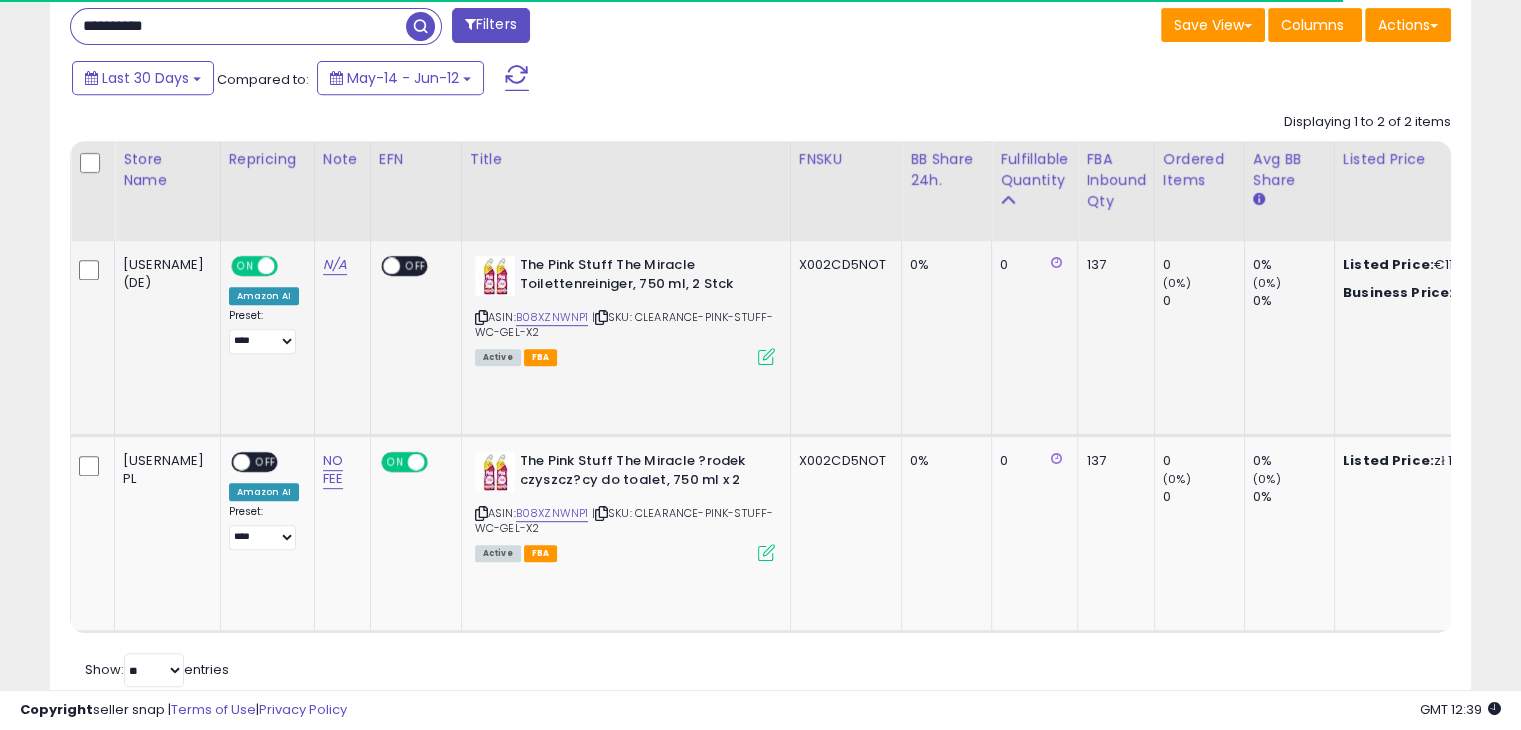 click at bounding box center [766, 356] 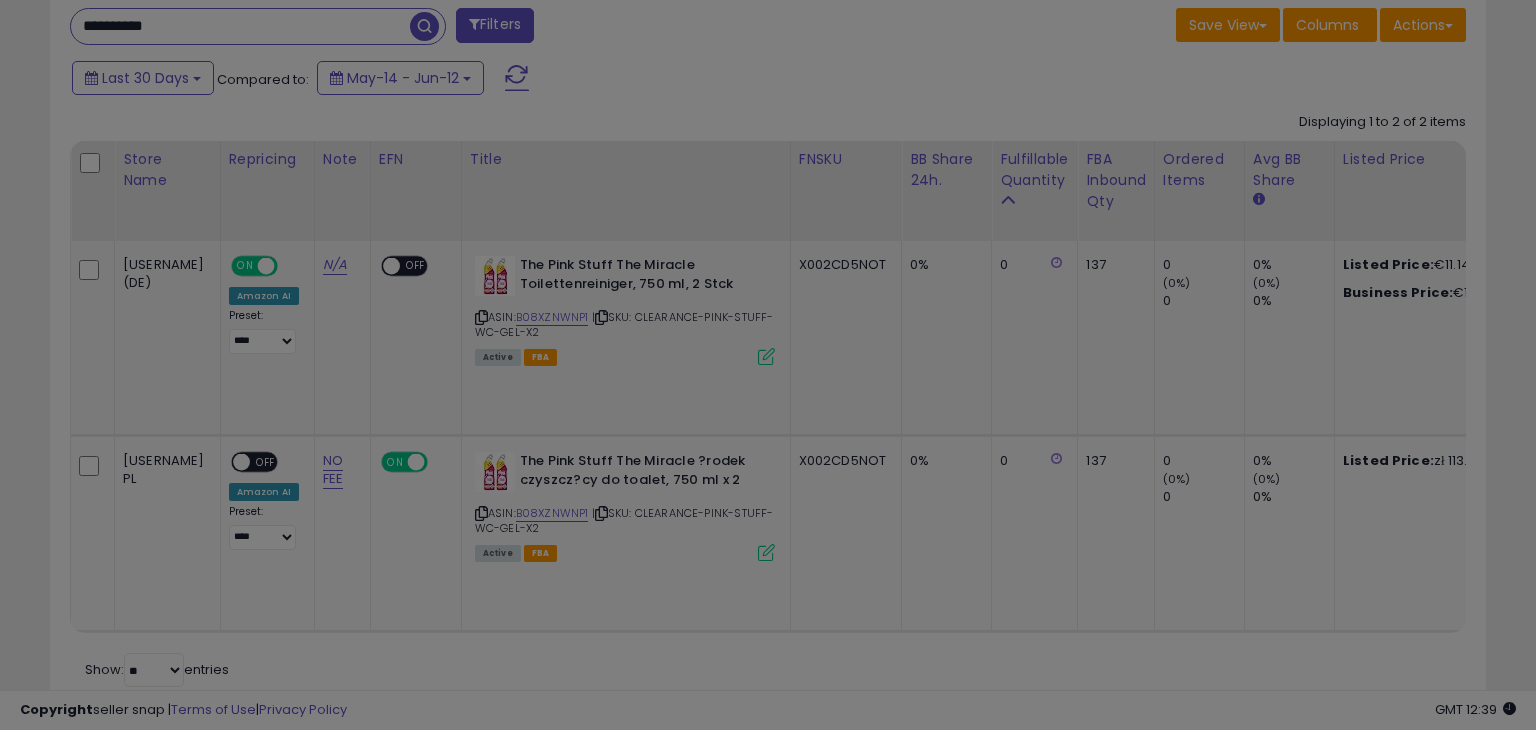 scroll, scrollTop: 999589, scrollLeft: 999168, axis: both 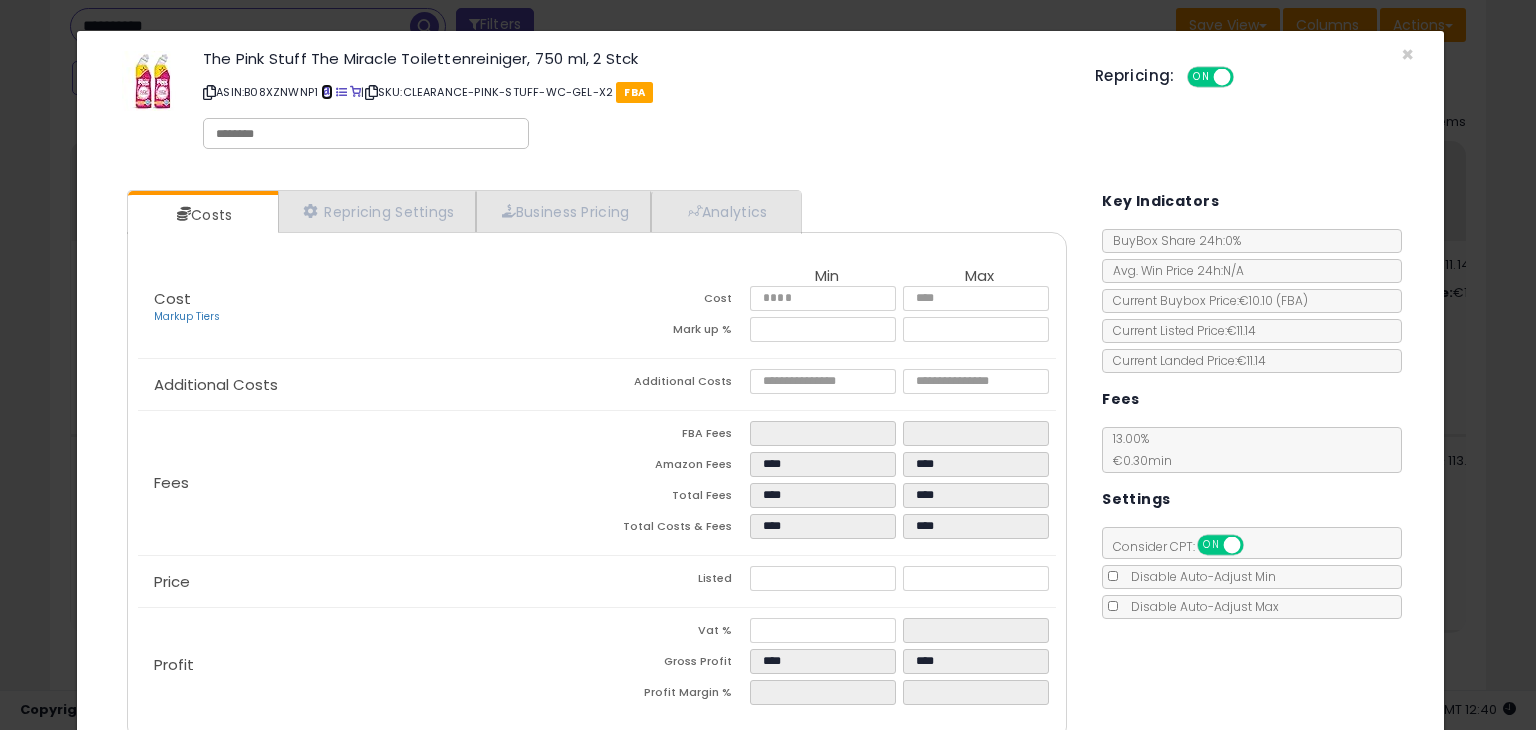 click at bounding box center [326, 92] 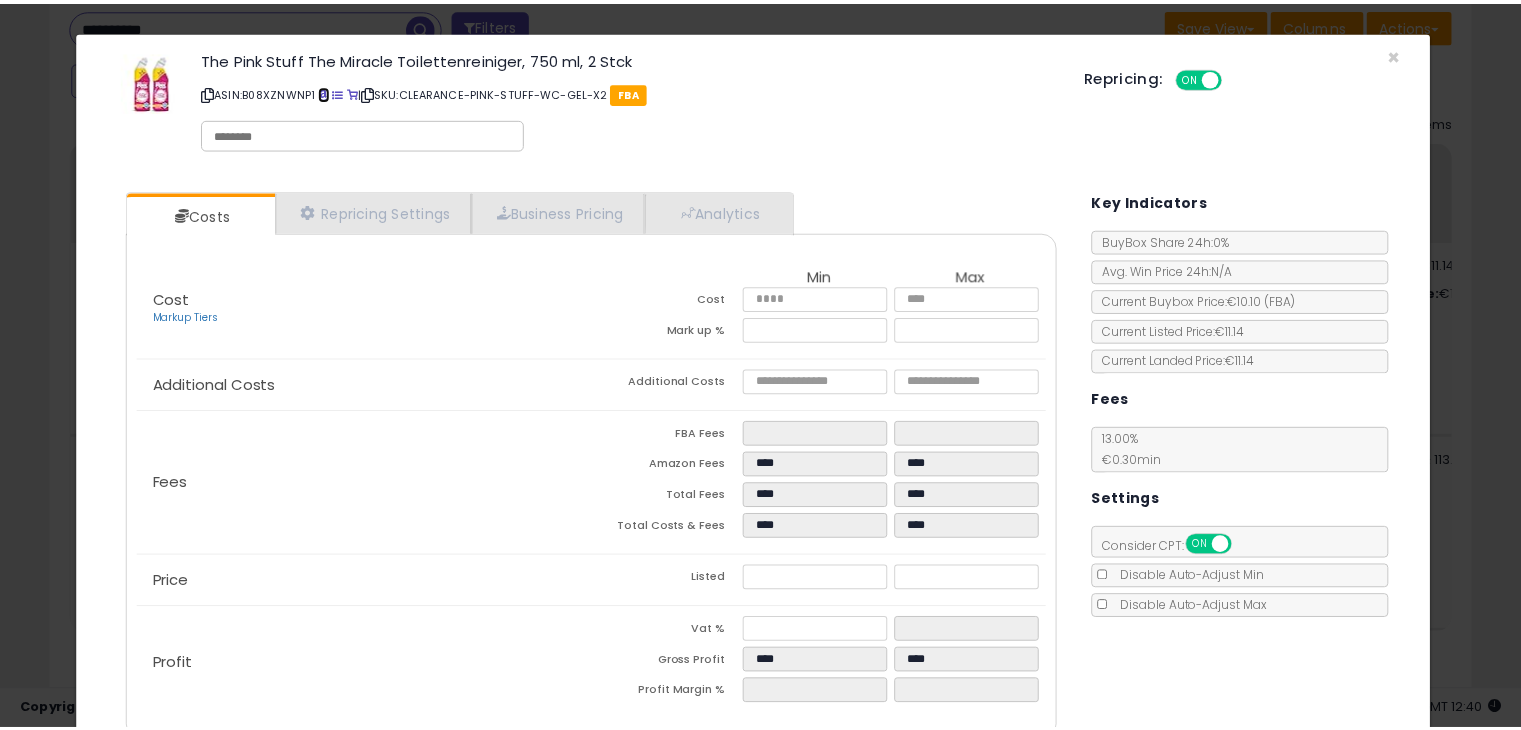 scroll, scrollTop: 95, scrollLeft: 0, axis: vertical 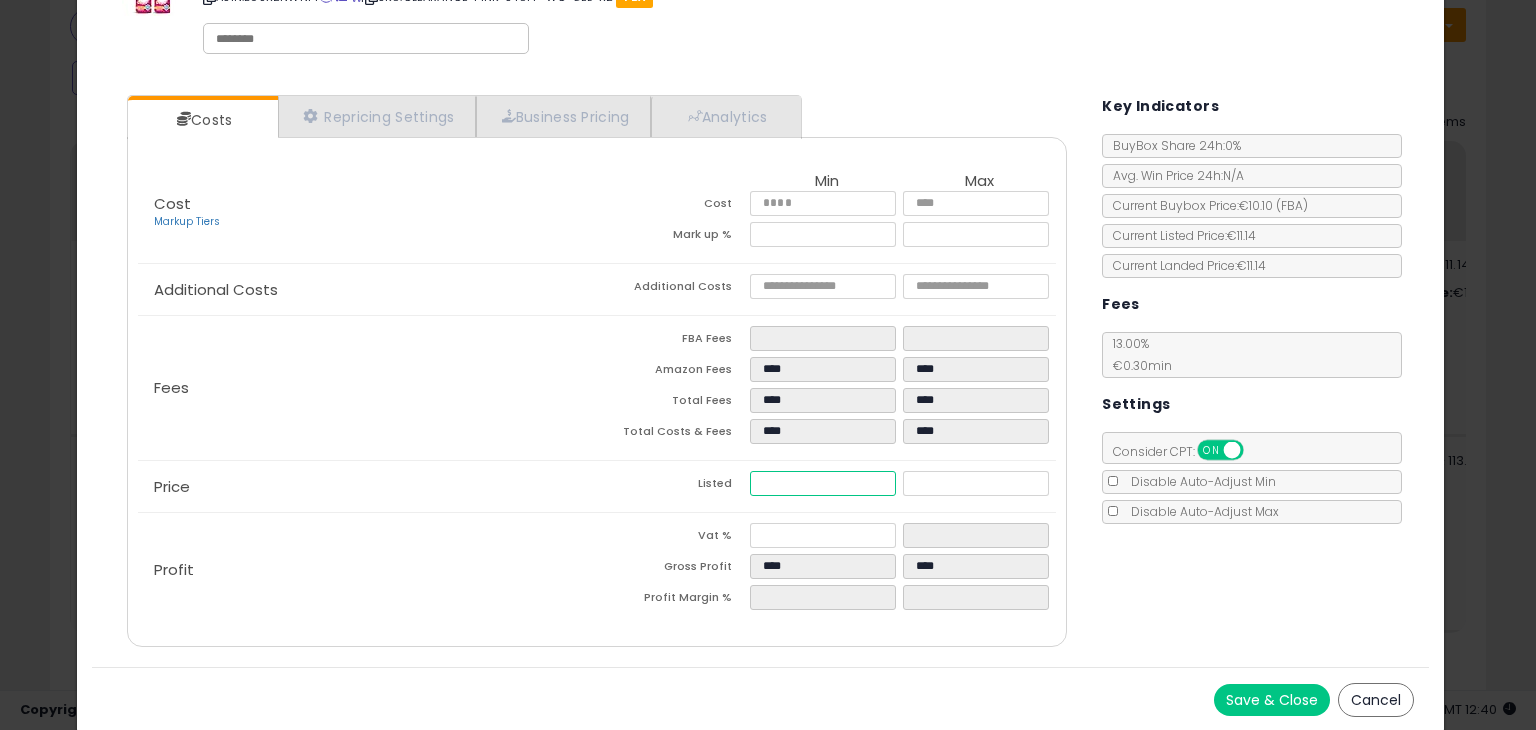 drag, startPoint x: 742, startPoint y: 485, endPoint x: 706, endPoint y: 477, distance: 36.878178 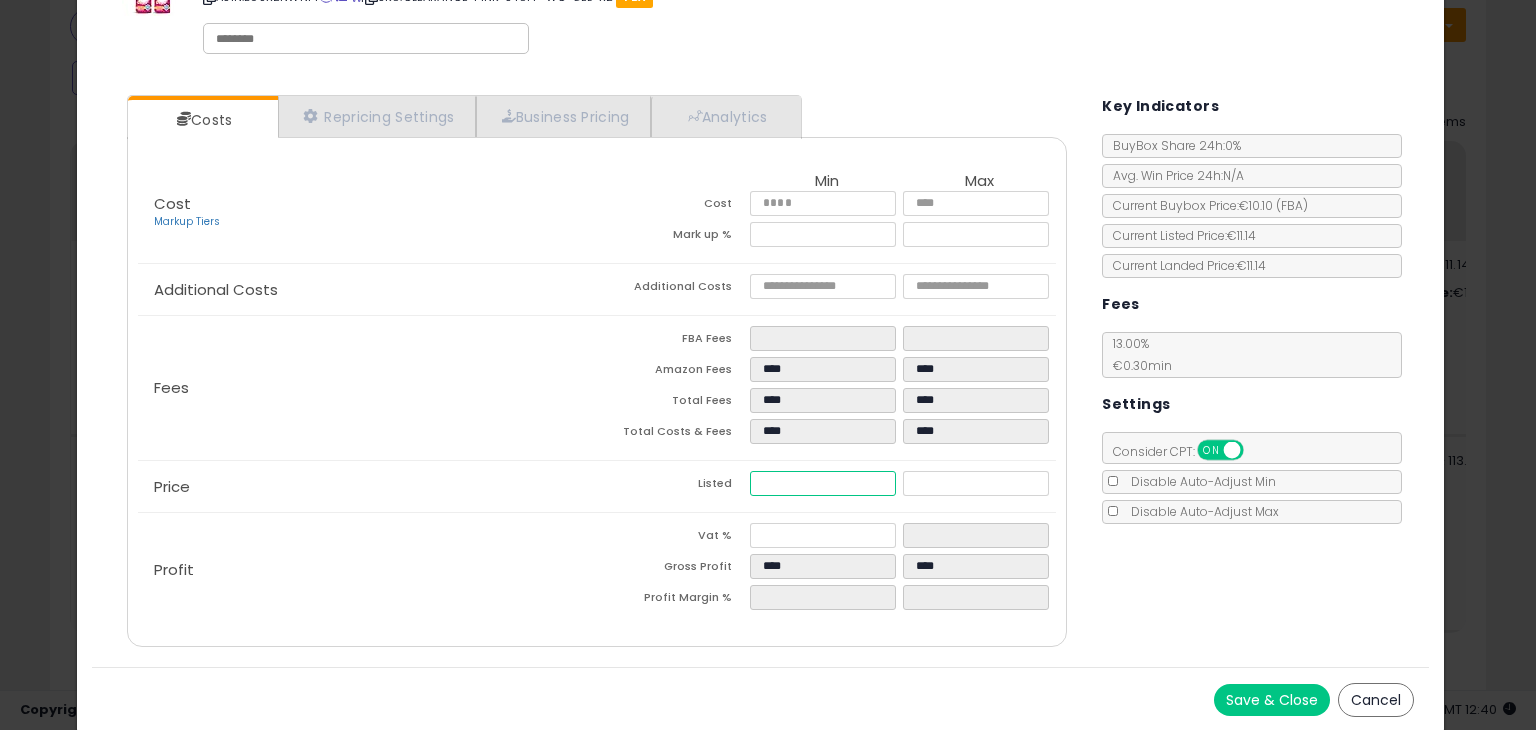 type on "****" 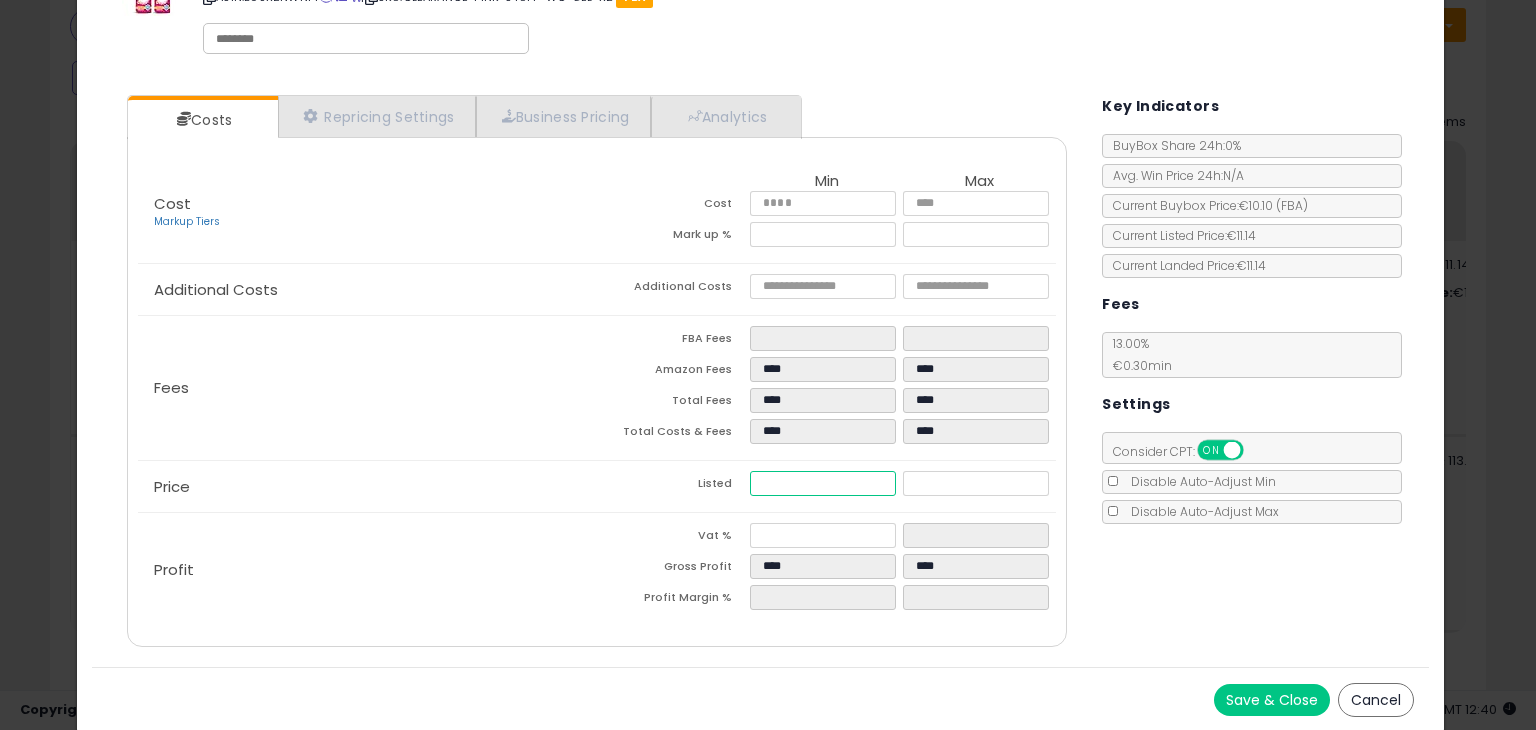 type on "*****" 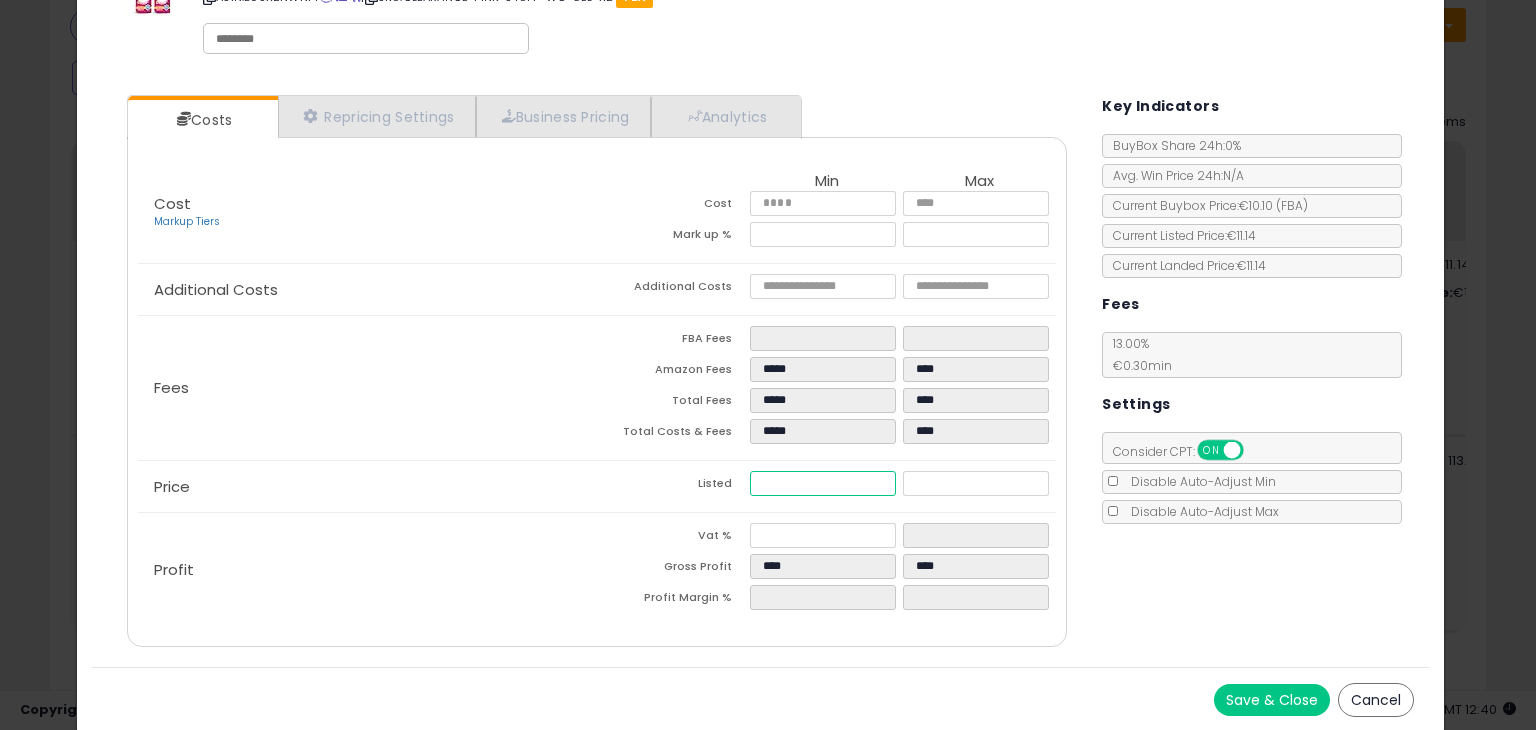 type on "****" 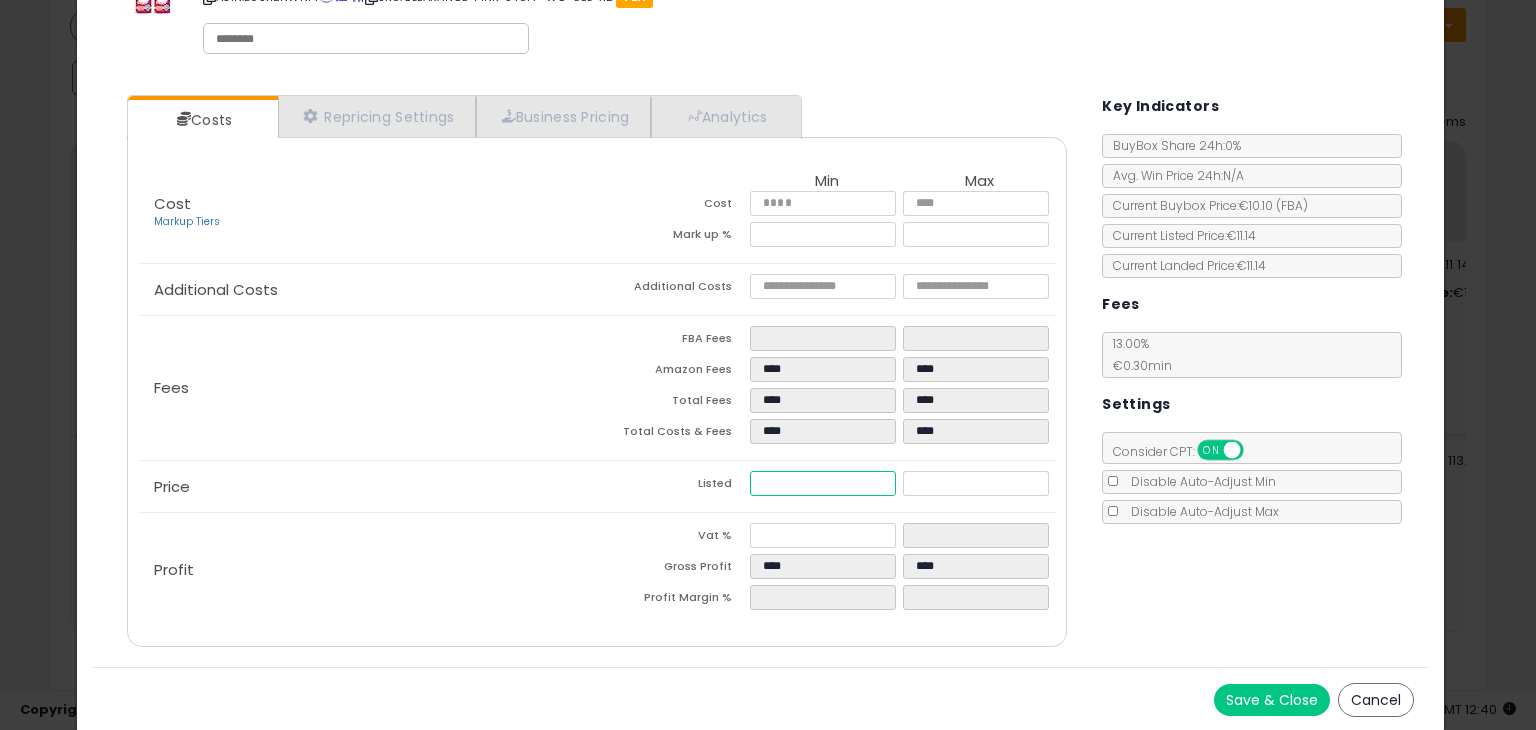 type on "****" 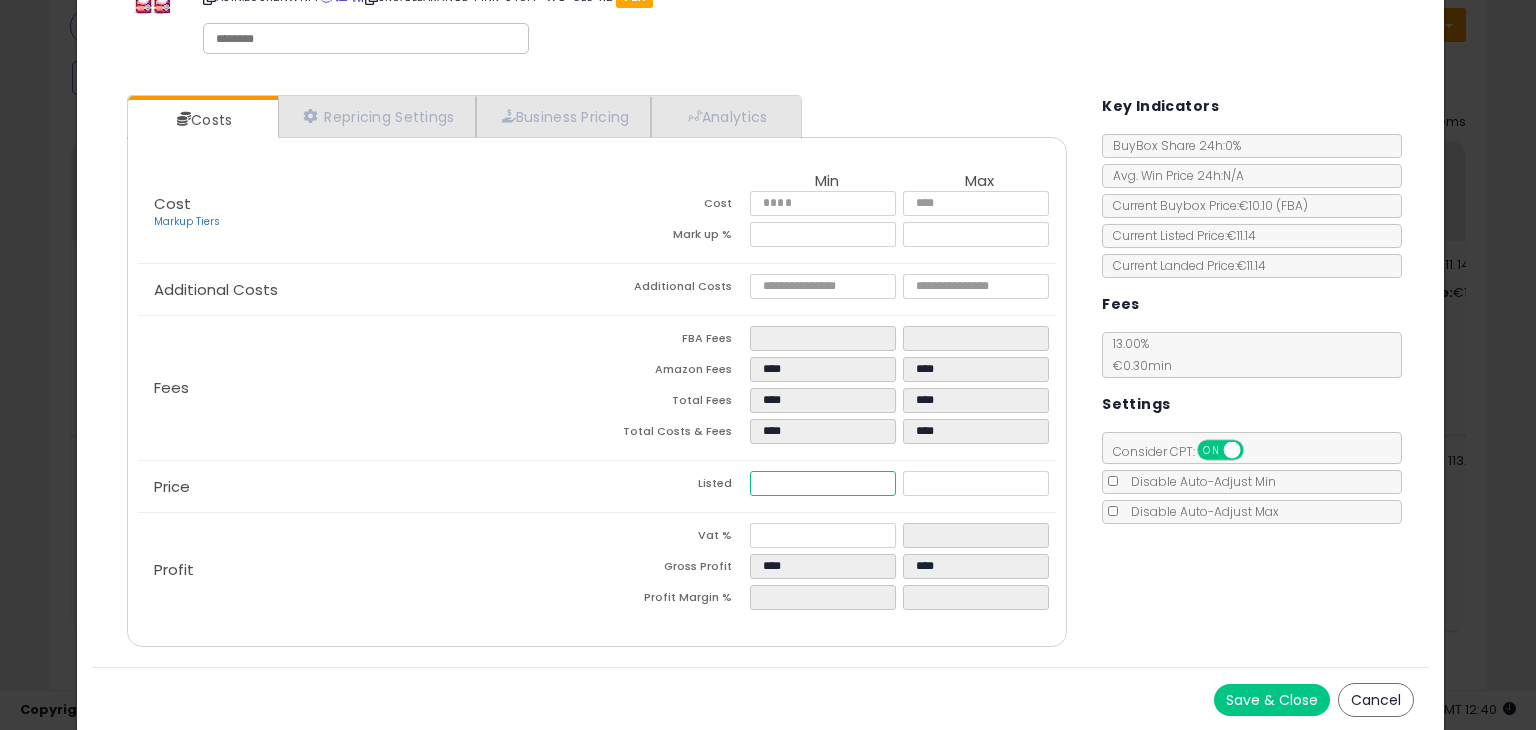 type on "****" 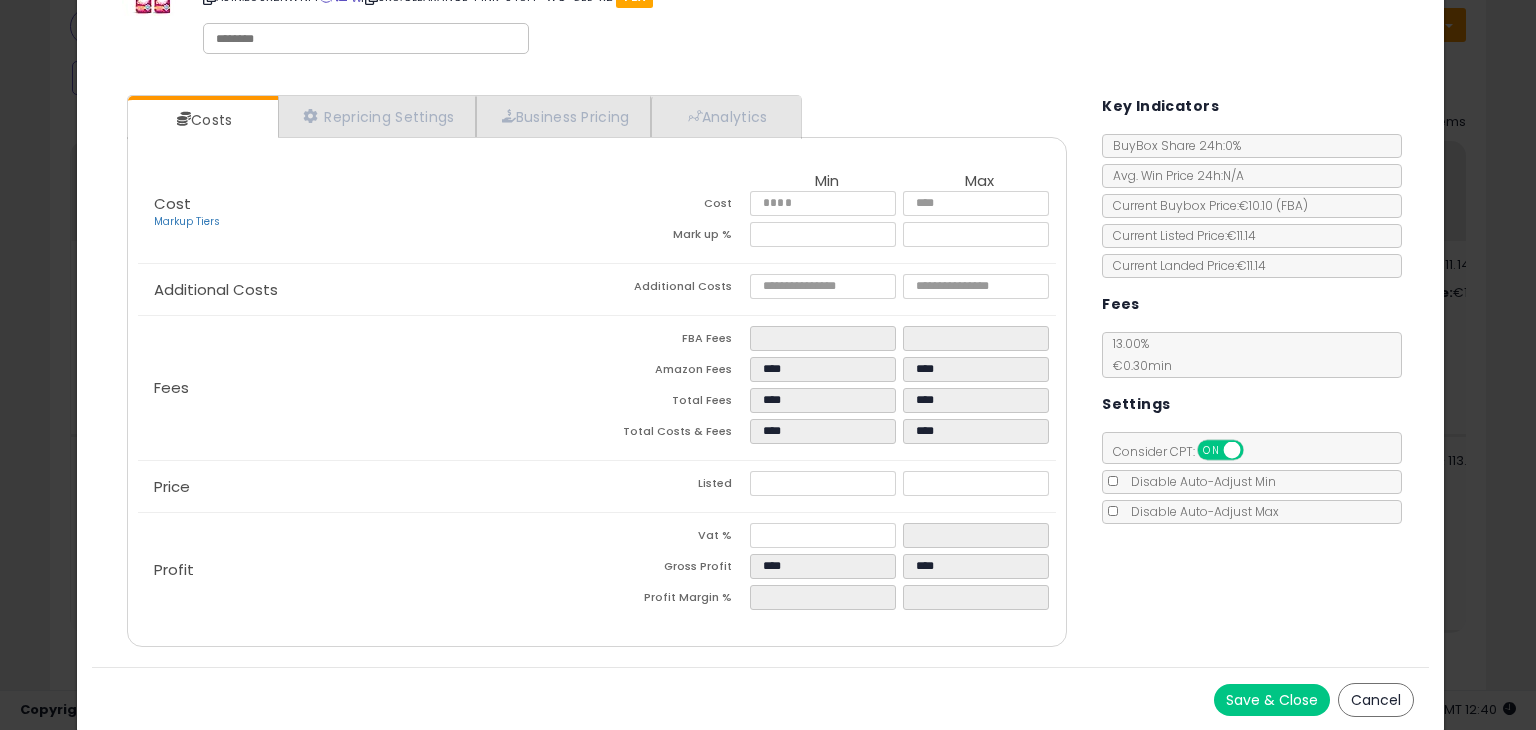 type on "*****" 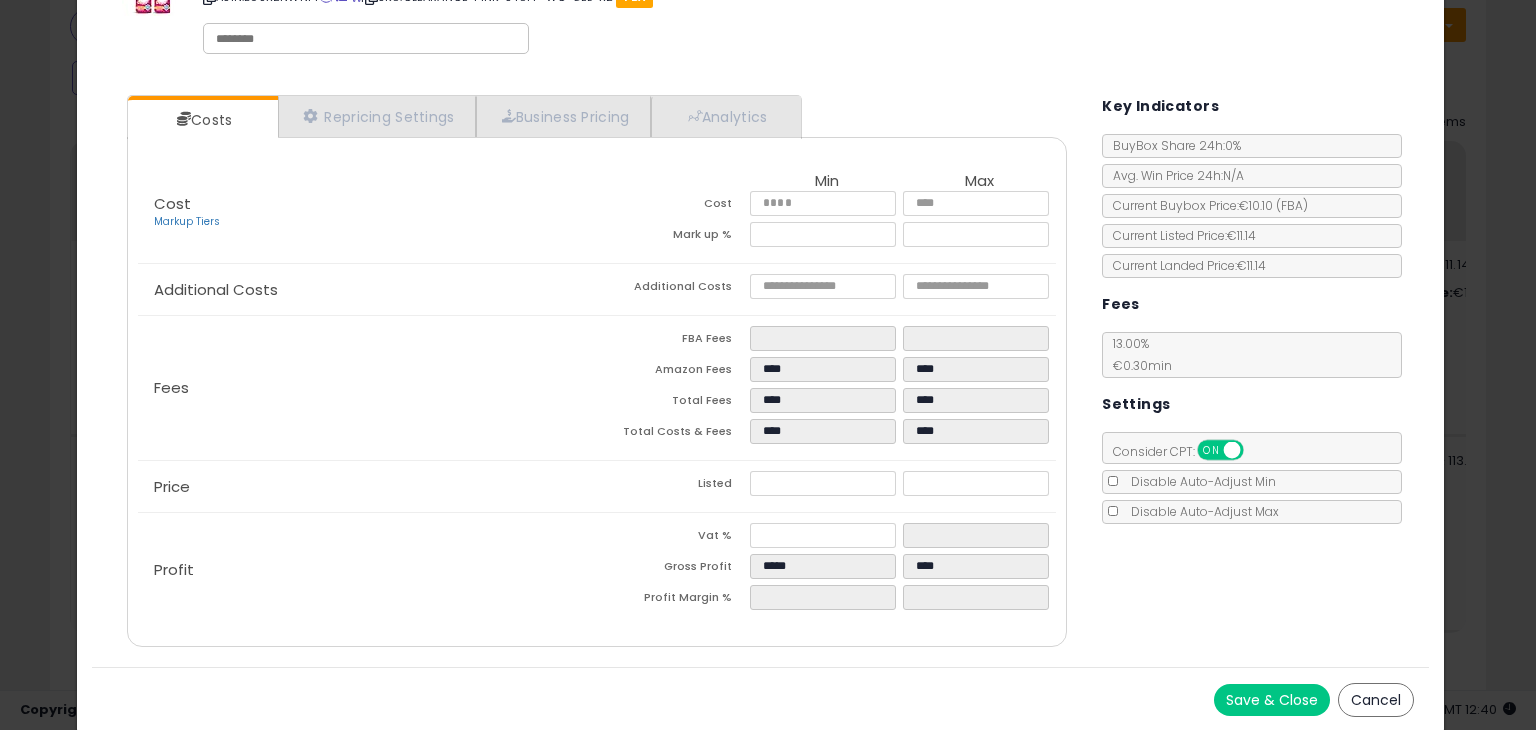 click on "Price
Listed
****
*****" 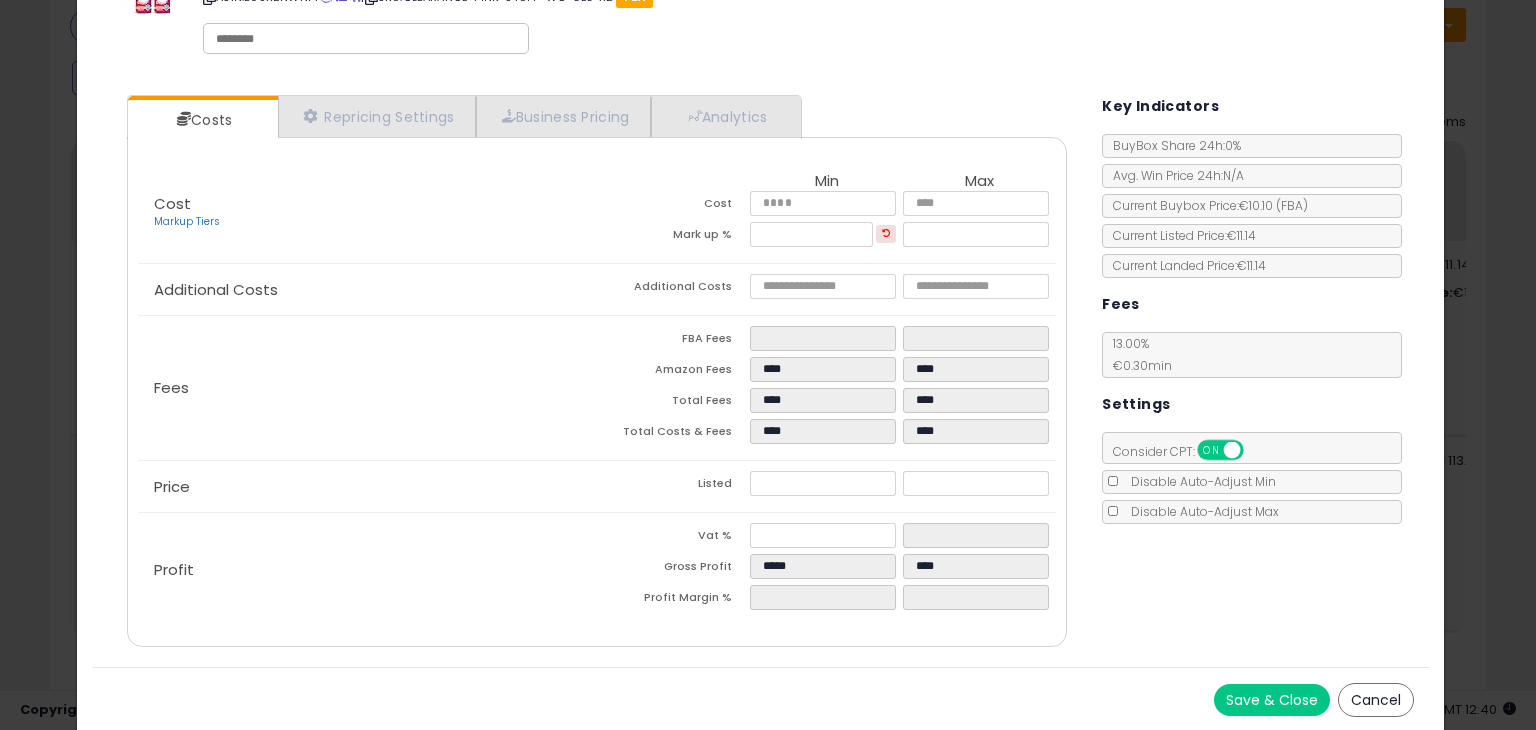 click on "× Close
The Pink Stuff The Miracle Toilettenreiniger, 750 ml, 2 Stck
ASIN:  B08XZNWNP1
|
SKU:  CLEARANCE-PINK-STUFF-WC-GEL-X2
FBA
Repricing:
ON   OFF" 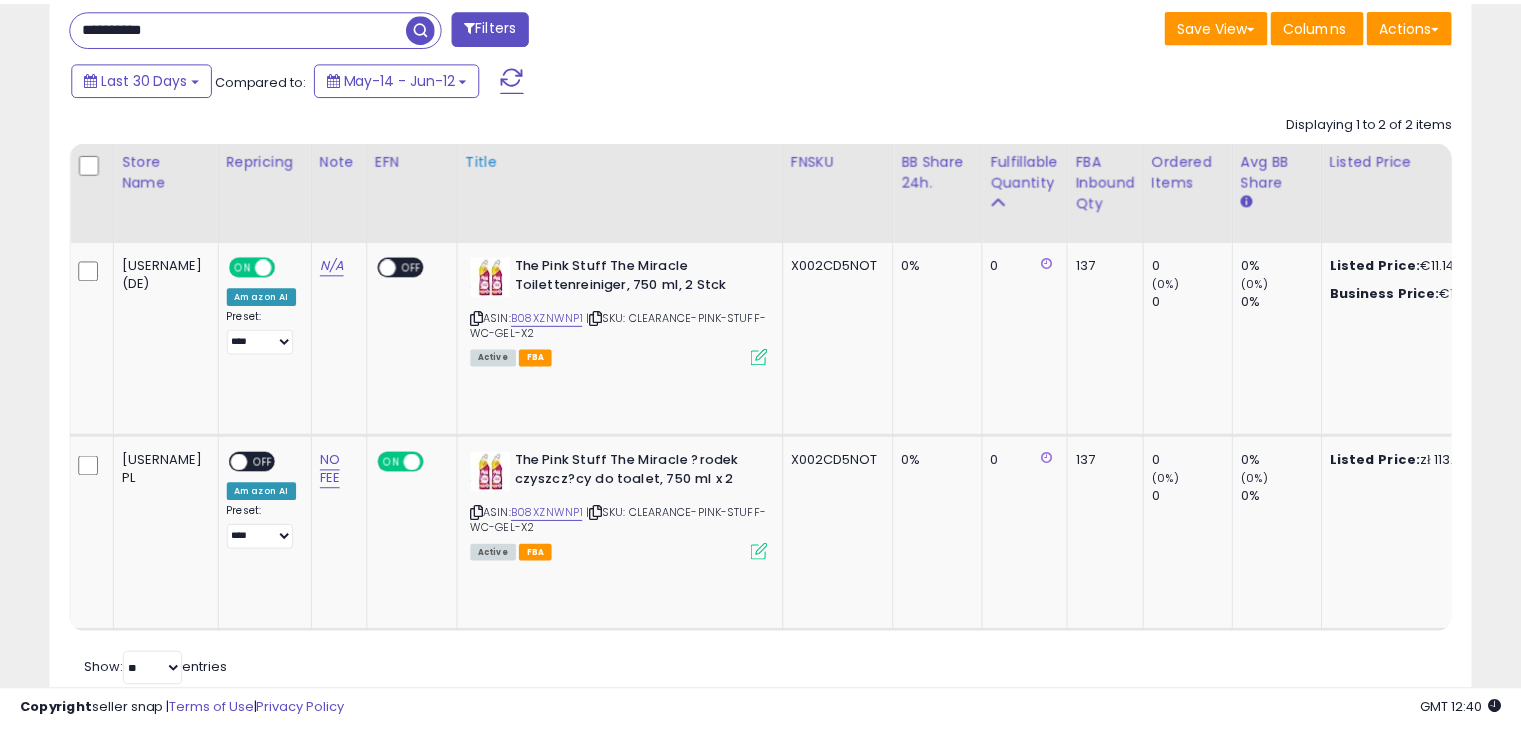 scroll, scrollTop: 409, scrollLeft: 822, axis: both 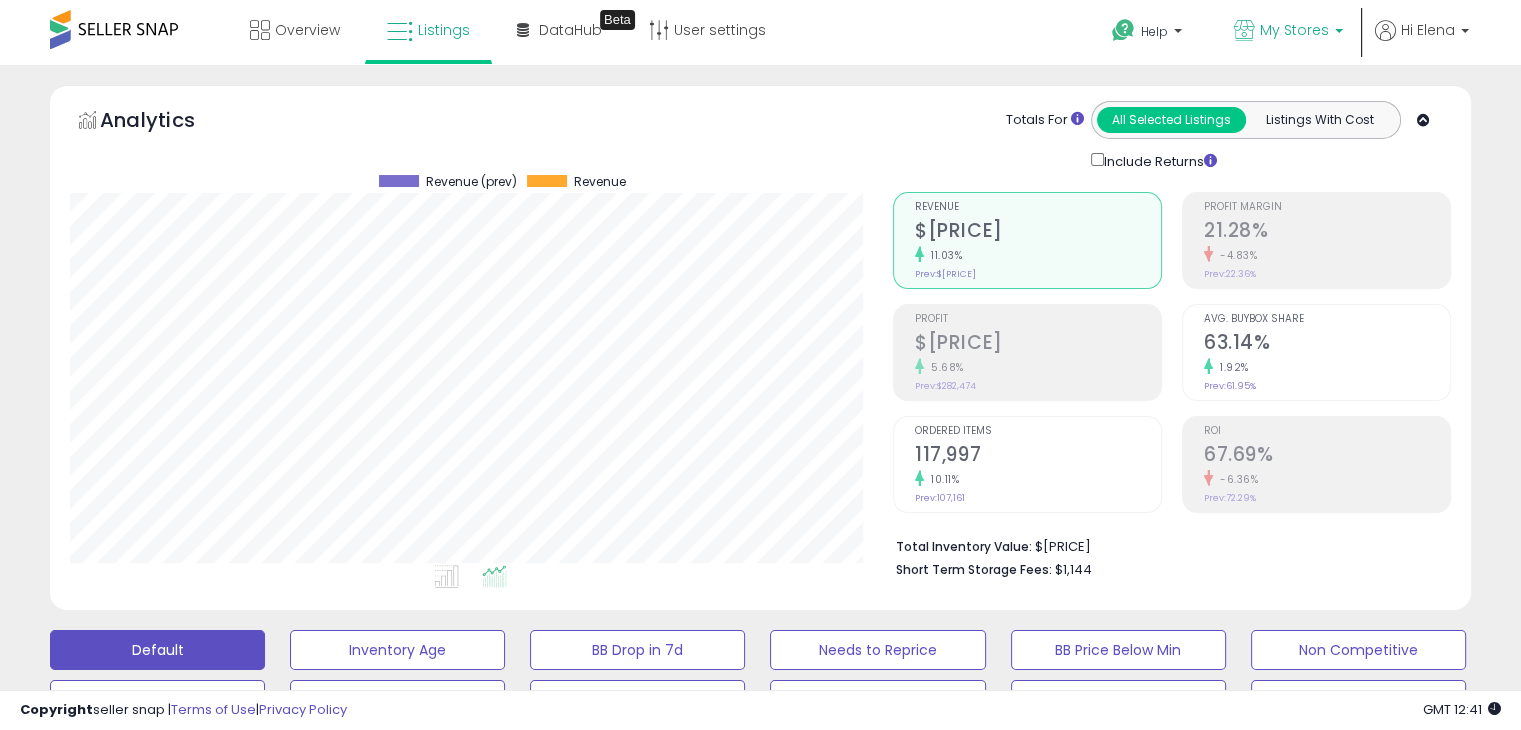 click on "My Stores" at bounding box center (1294, 30) 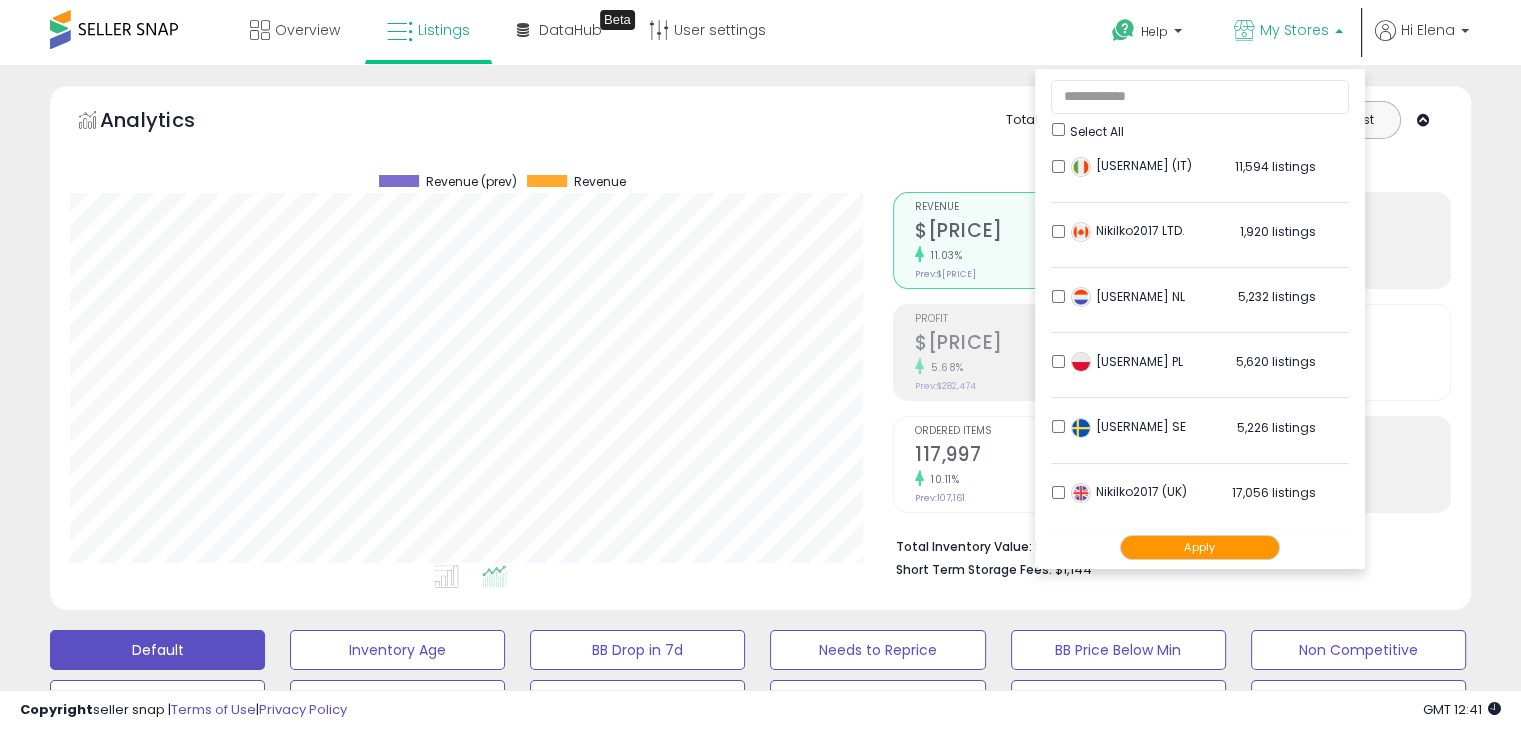 drag, startPoint x: 1045, startPoint y: 117, endPoint x: 1050, endPoint y: 130, distance: 13.928389 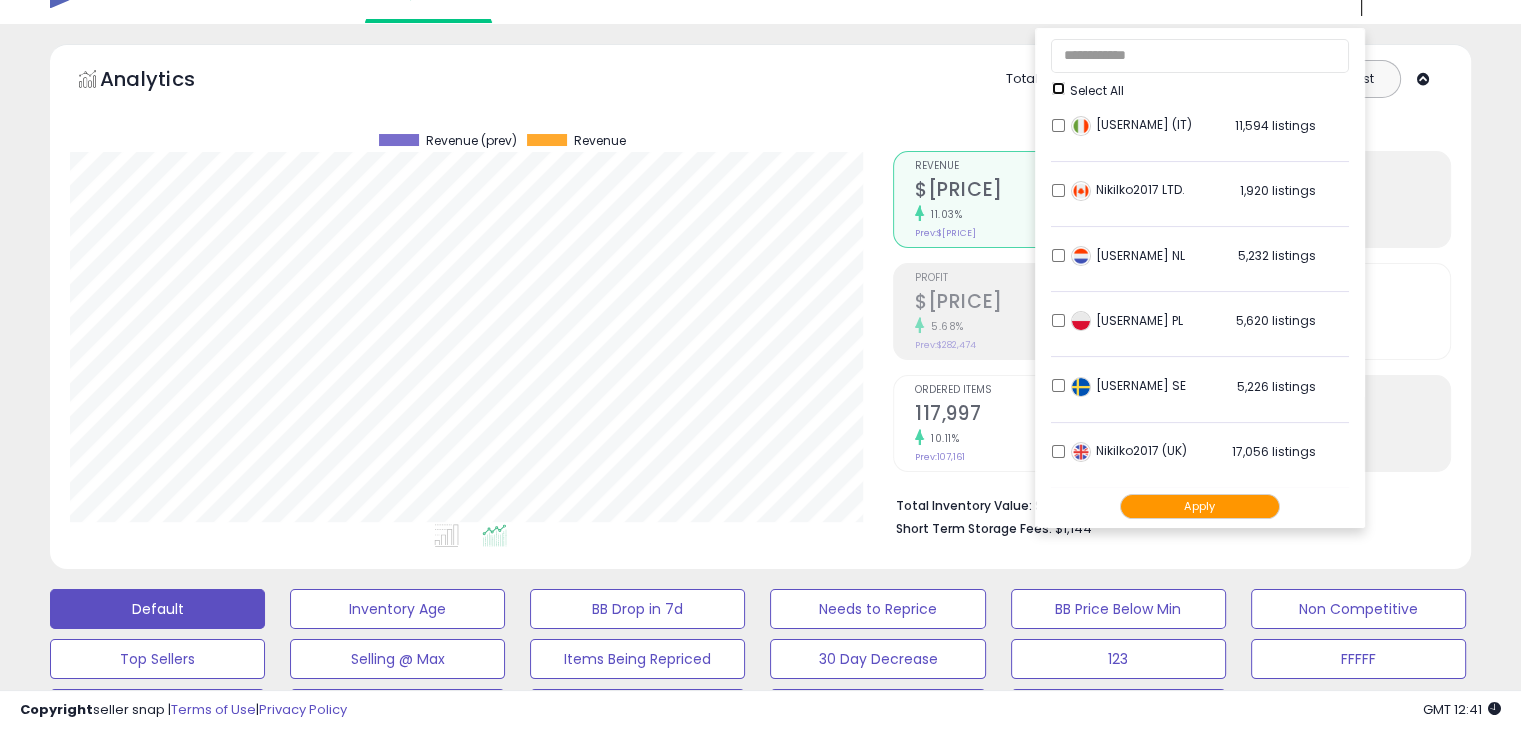 scroll, scrollTop: 300, scrollLeft: 0, axis: vertical 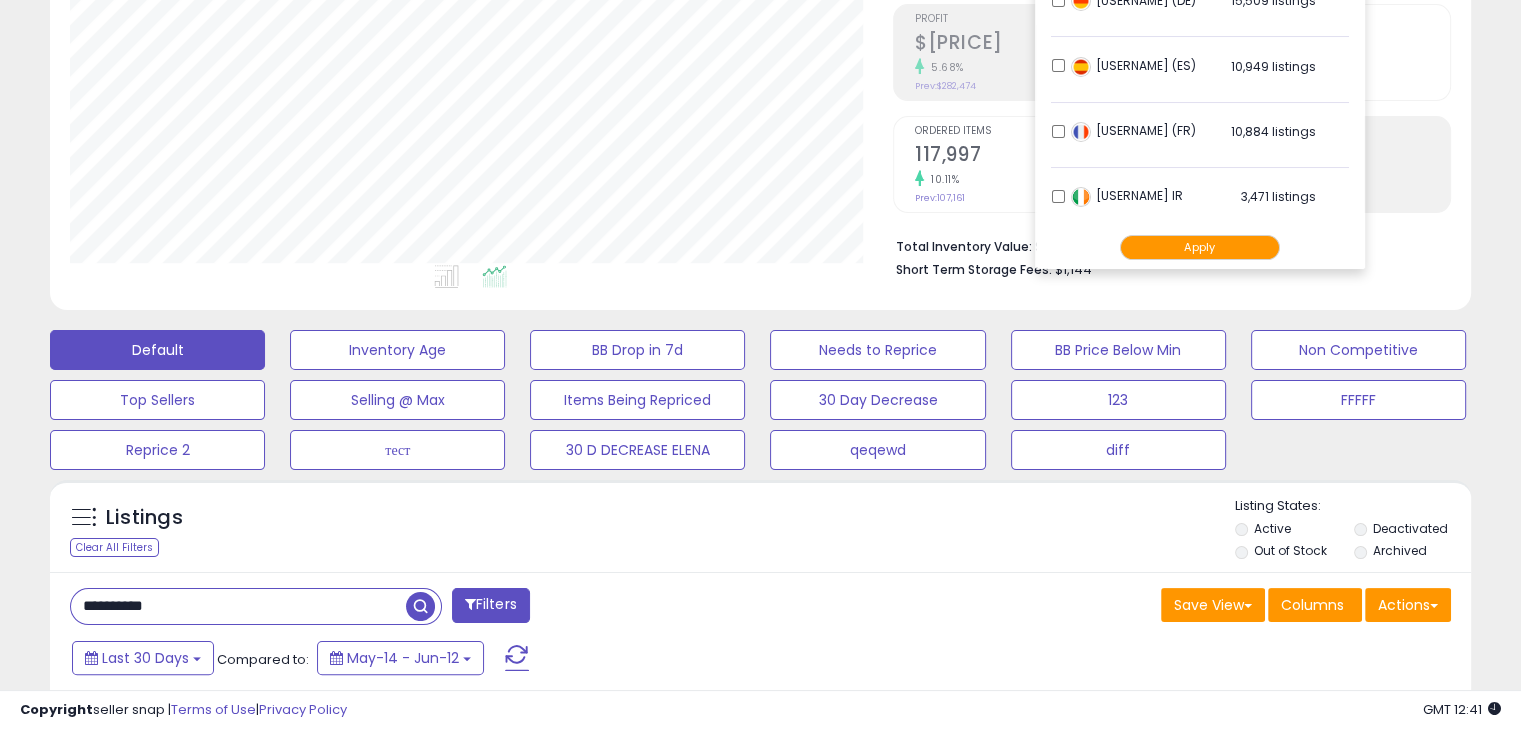 click on "Apply" at bounding box center [1200, 247] 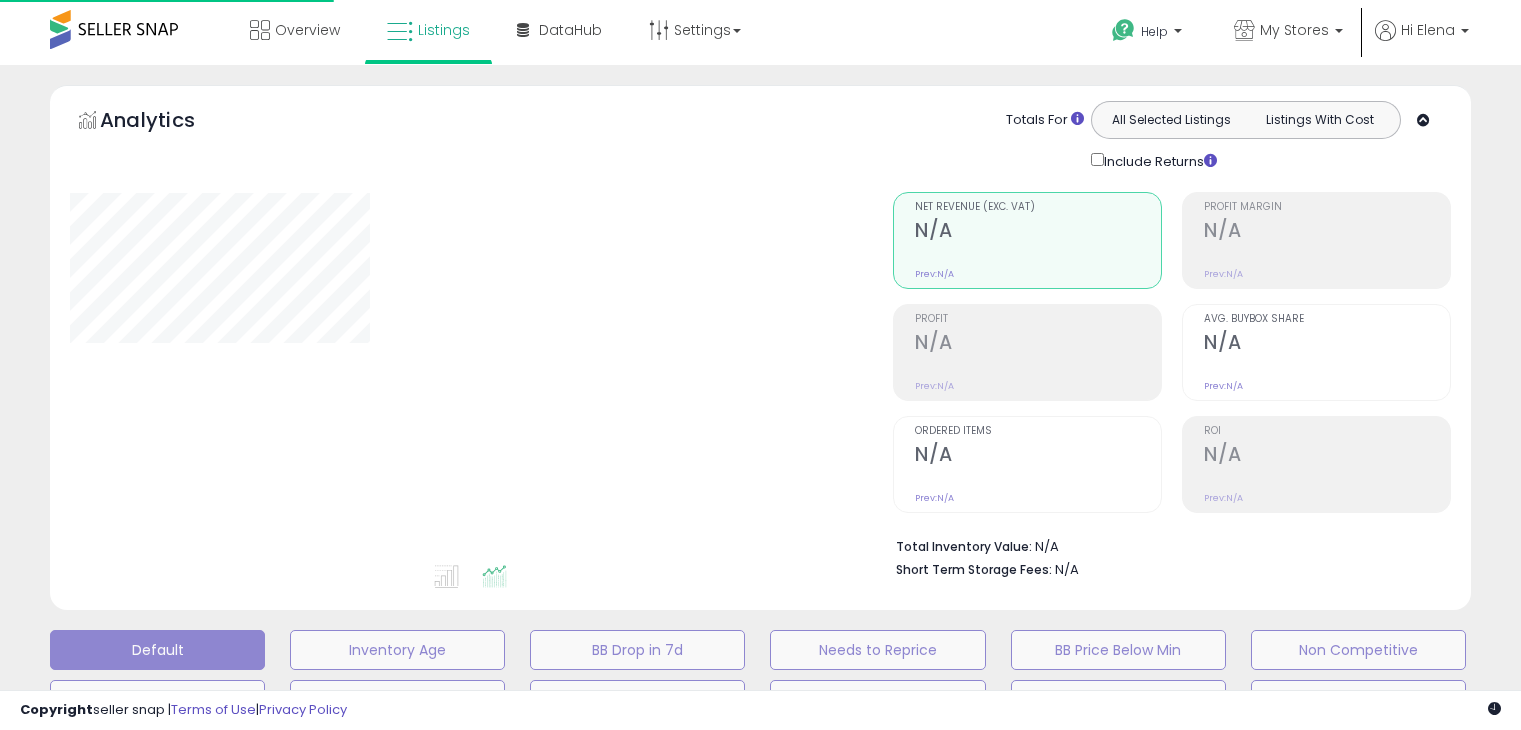 scroll, scrollTop: 0, scrollLeft: 0, axis: both 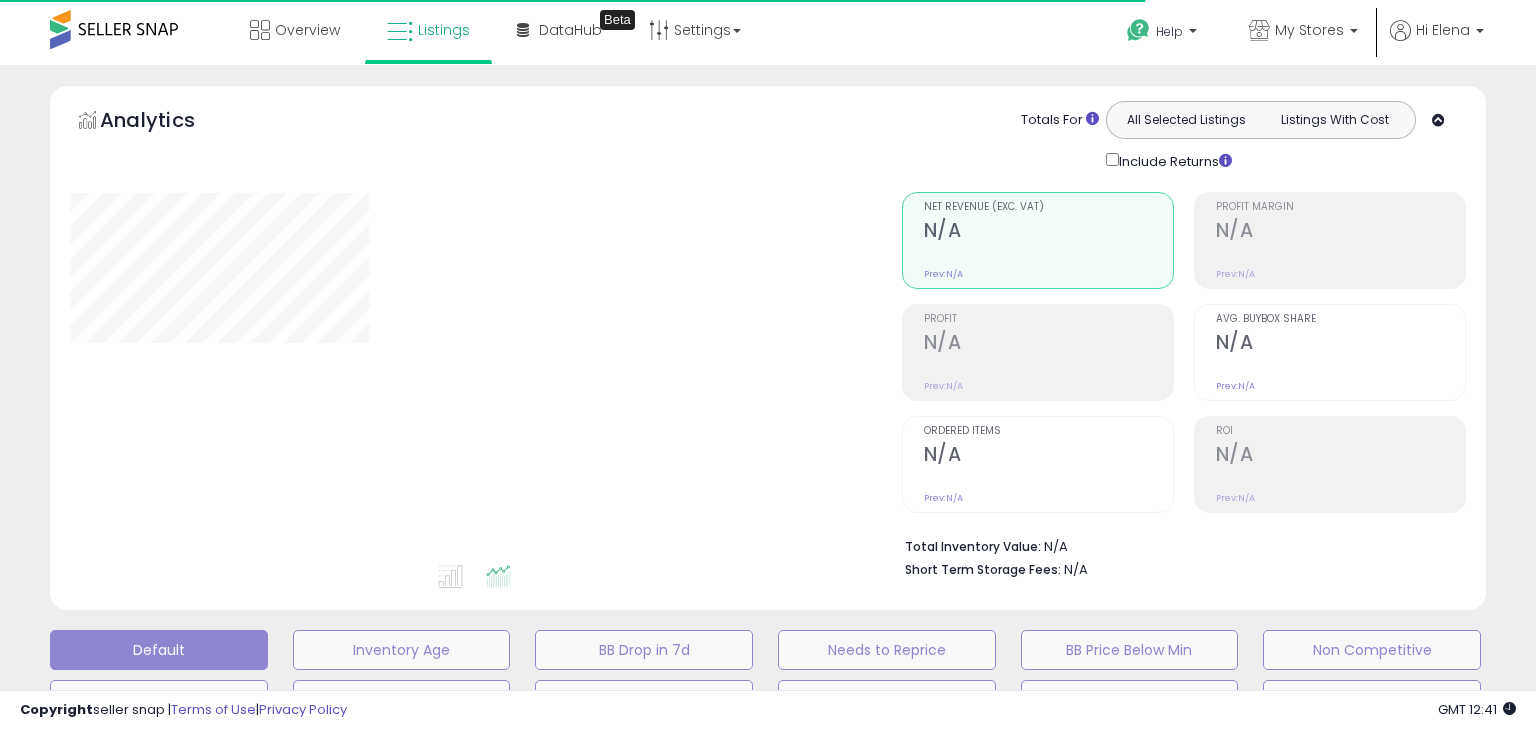 type on "**********" 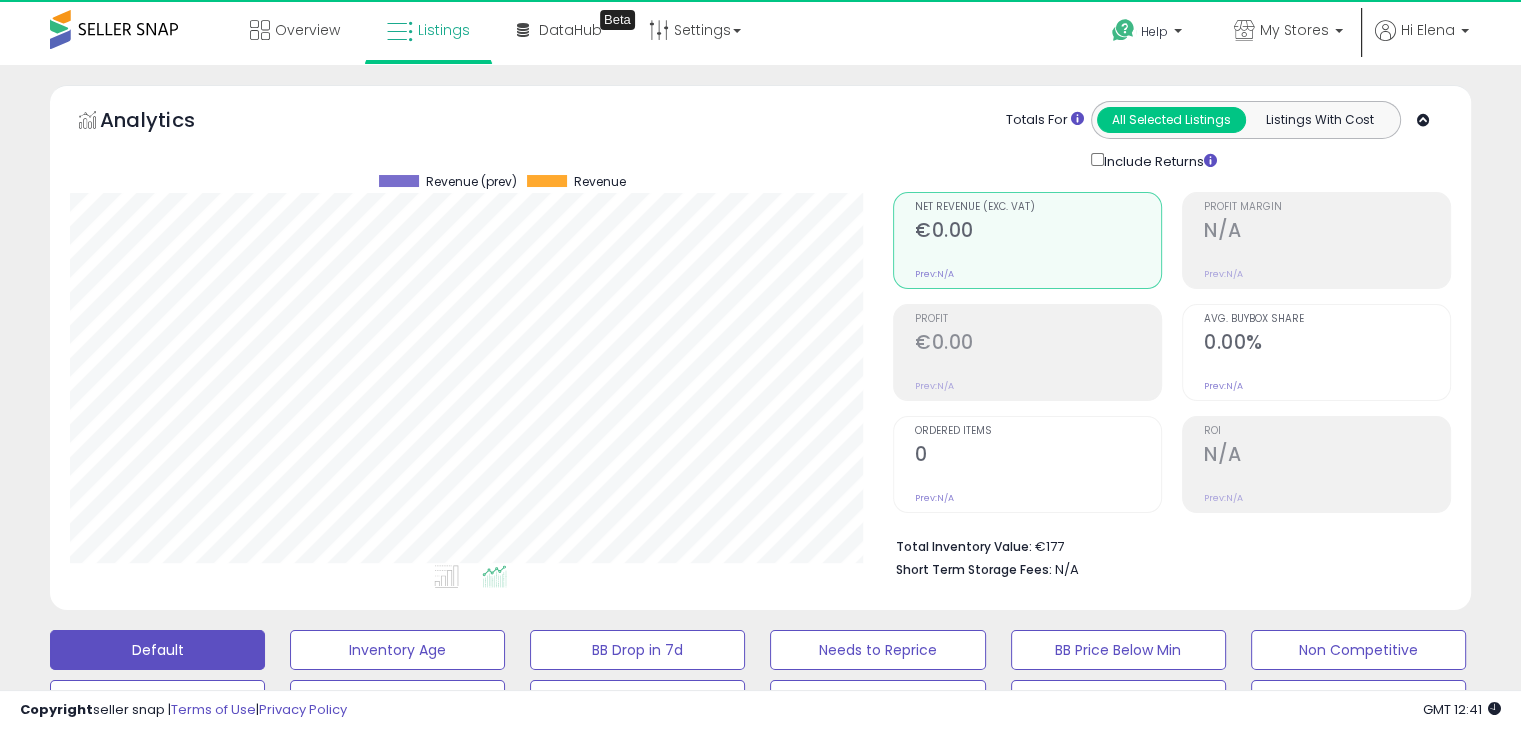 scroll, scrollTop: 999589, scrollLeft: 999176, axis: both 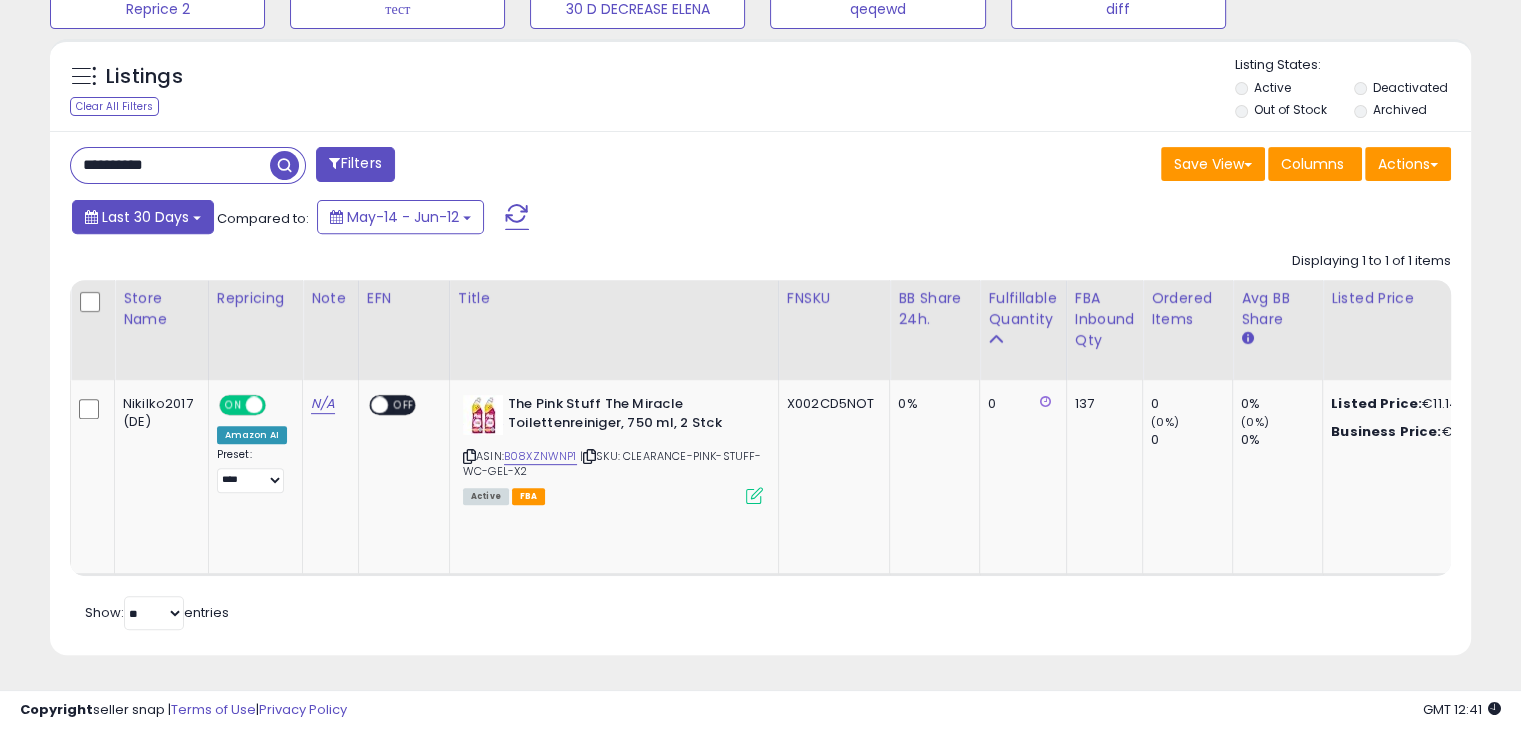 click on "Last 30 Days" at bounding box center [145, 217] 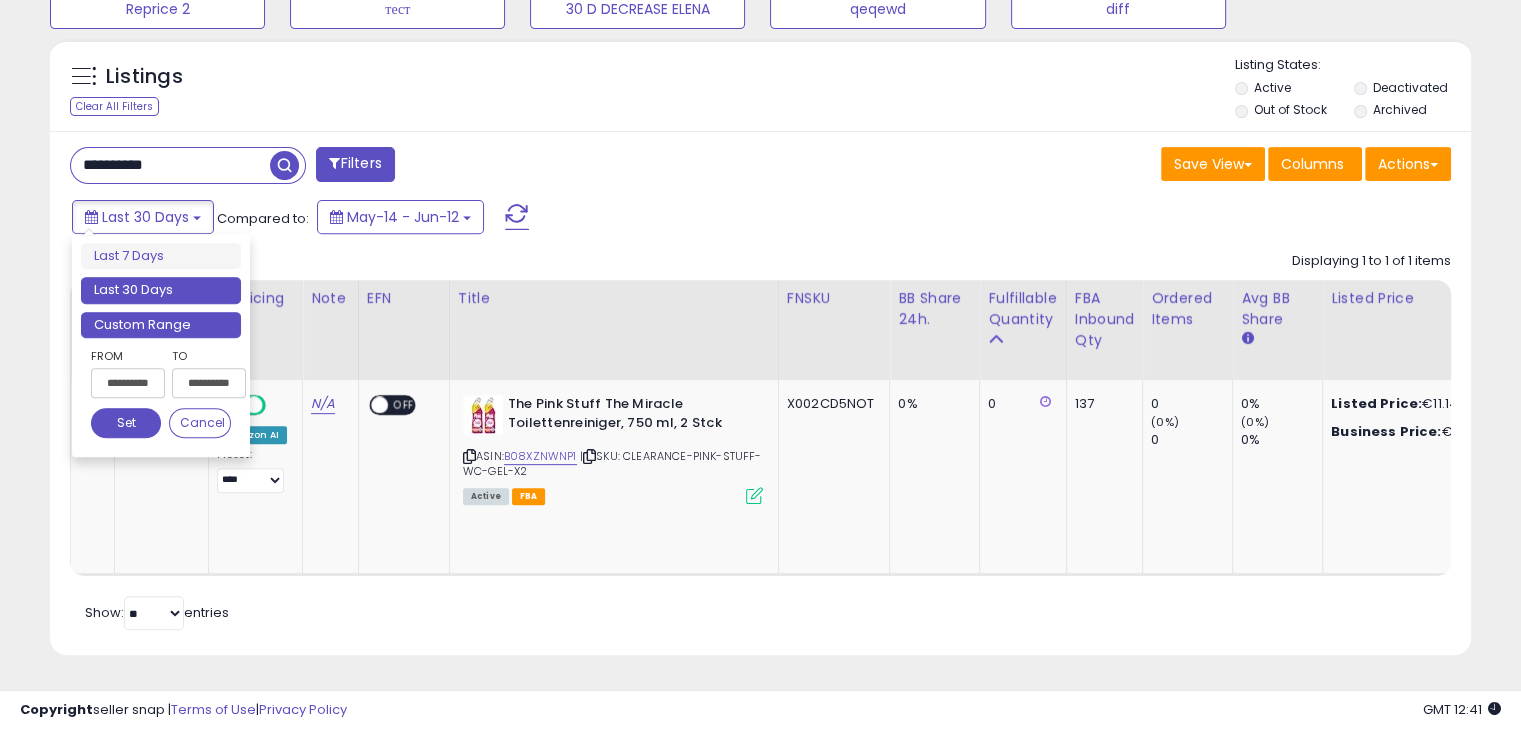 click on "Custom Range" at bounding box center (161, 325) 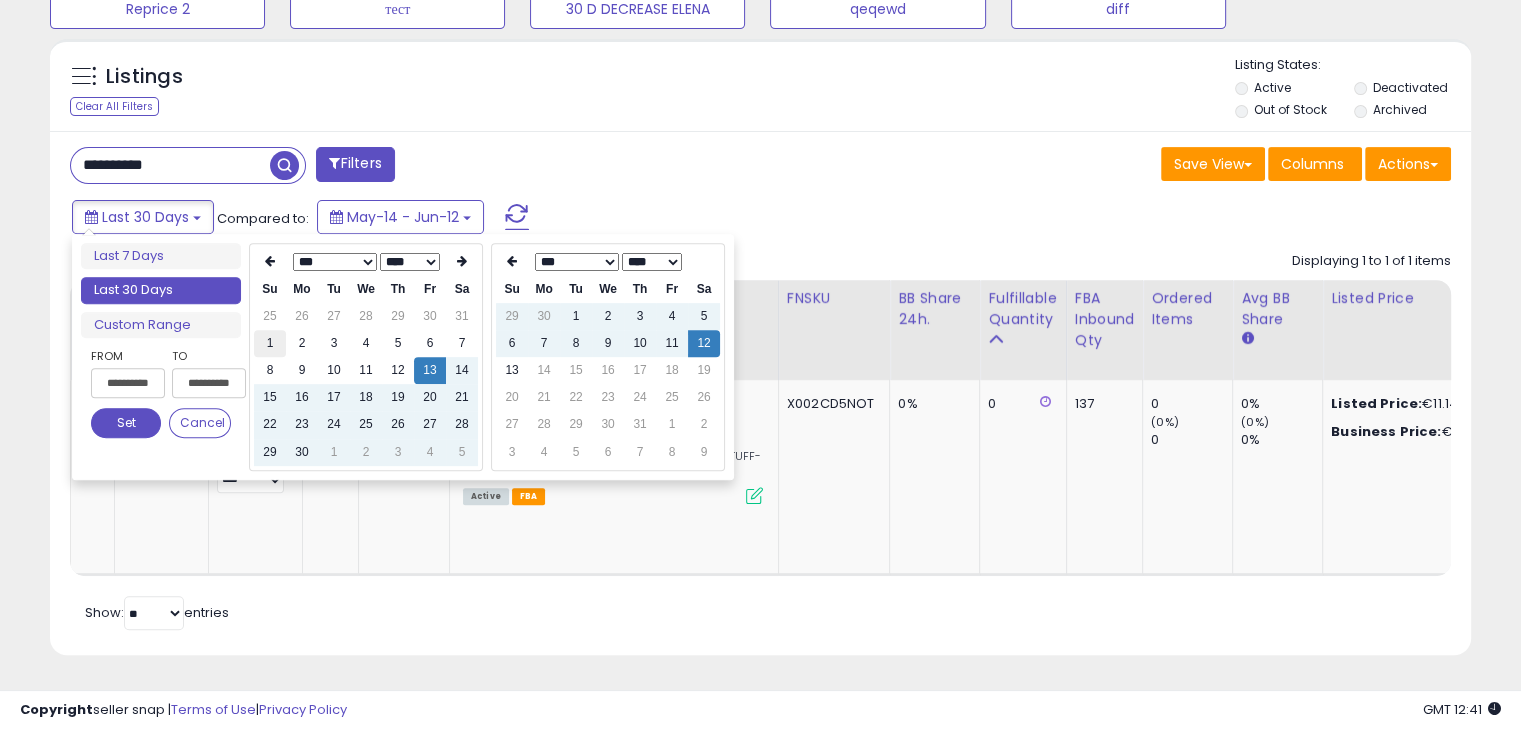 click on "1" at bounding box center (270, 343) 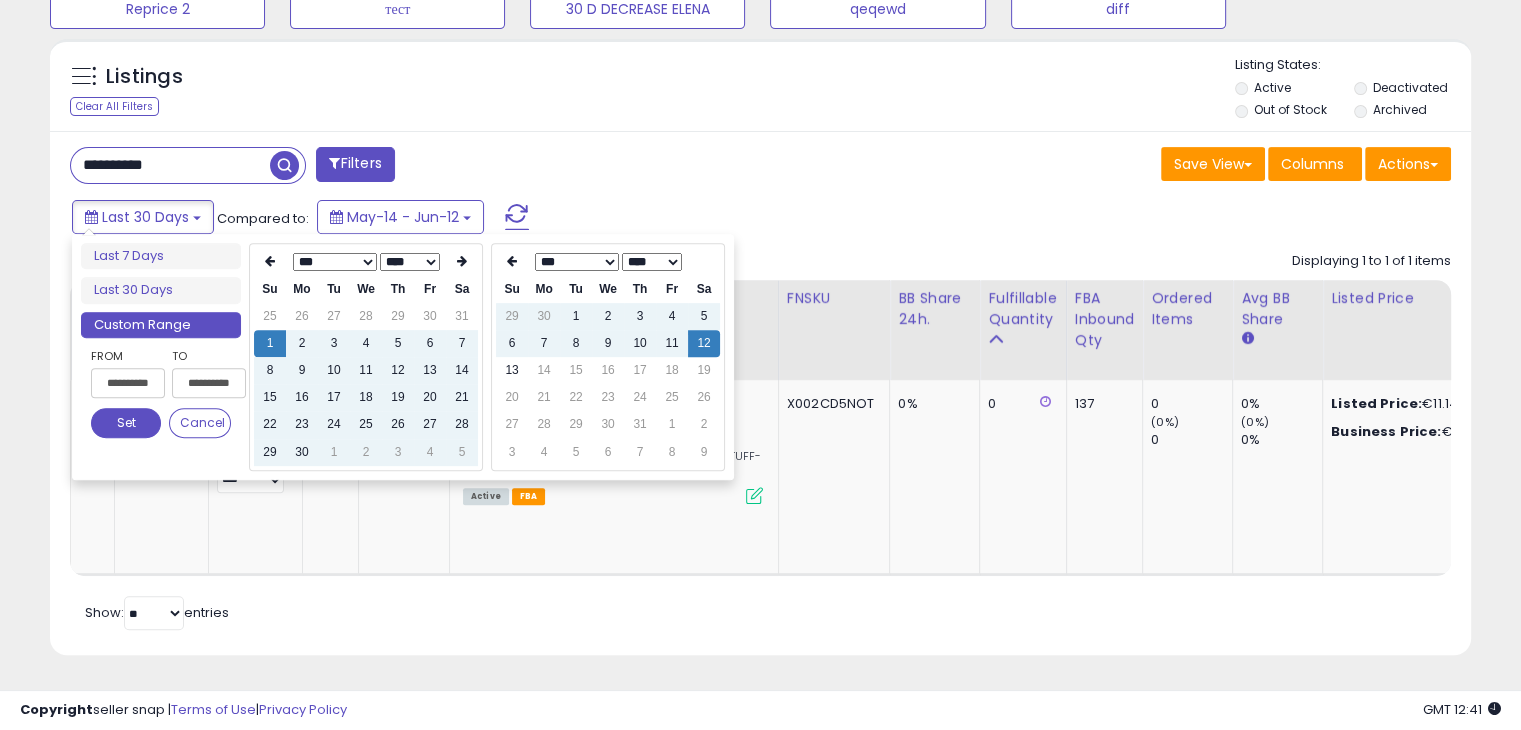 type on "**********" 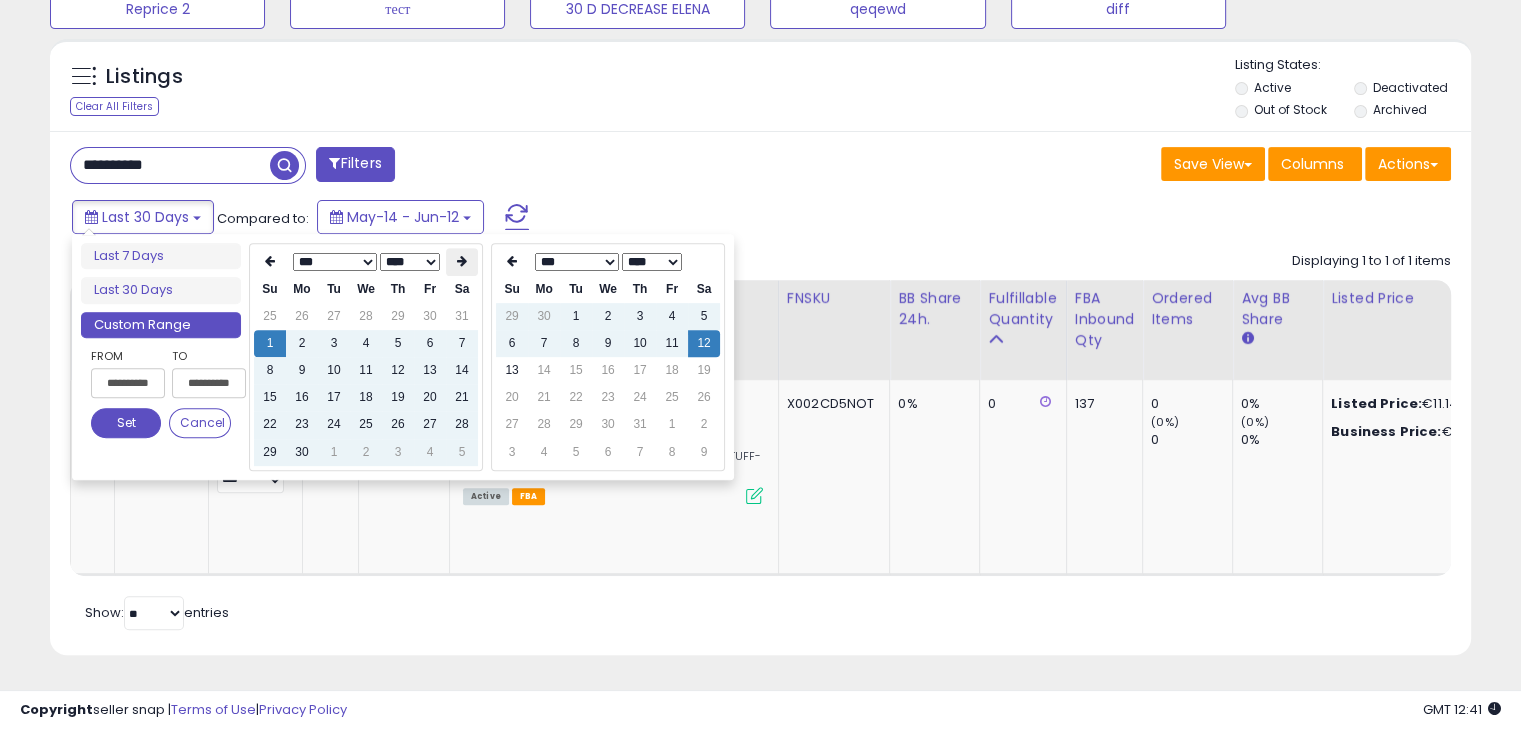 click at bounding box center [462, 262] 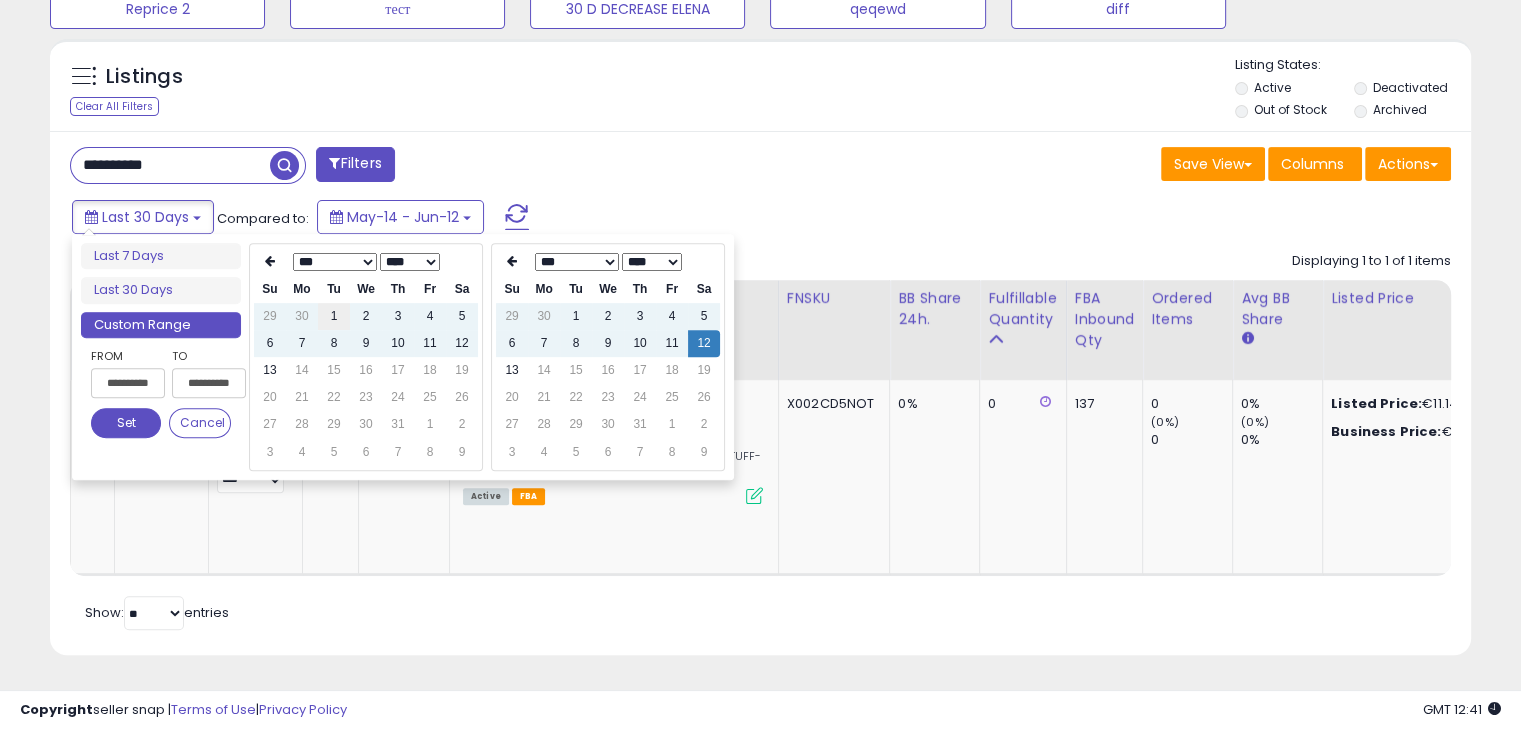 click on "1" at bounding box center [334, 316] 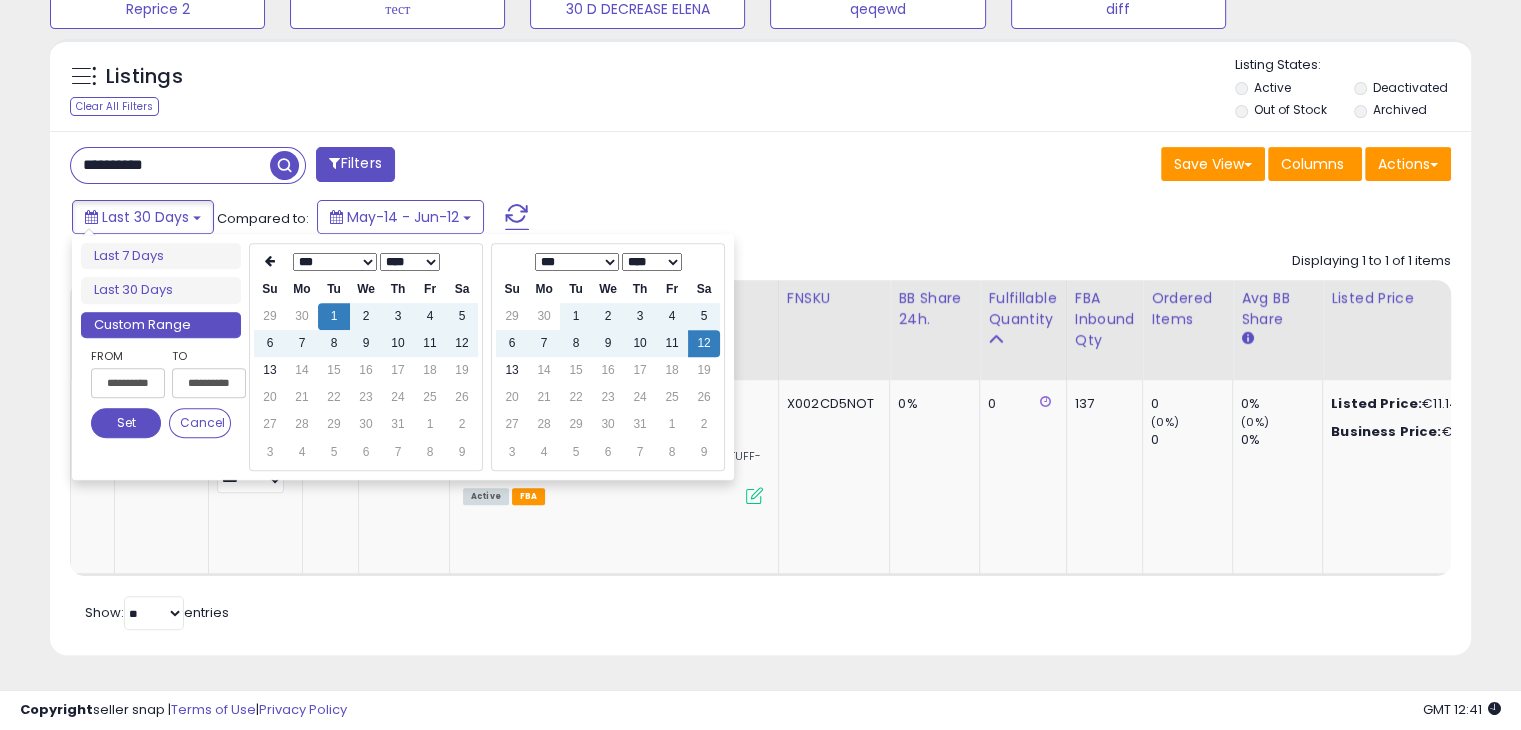 type on "**********" 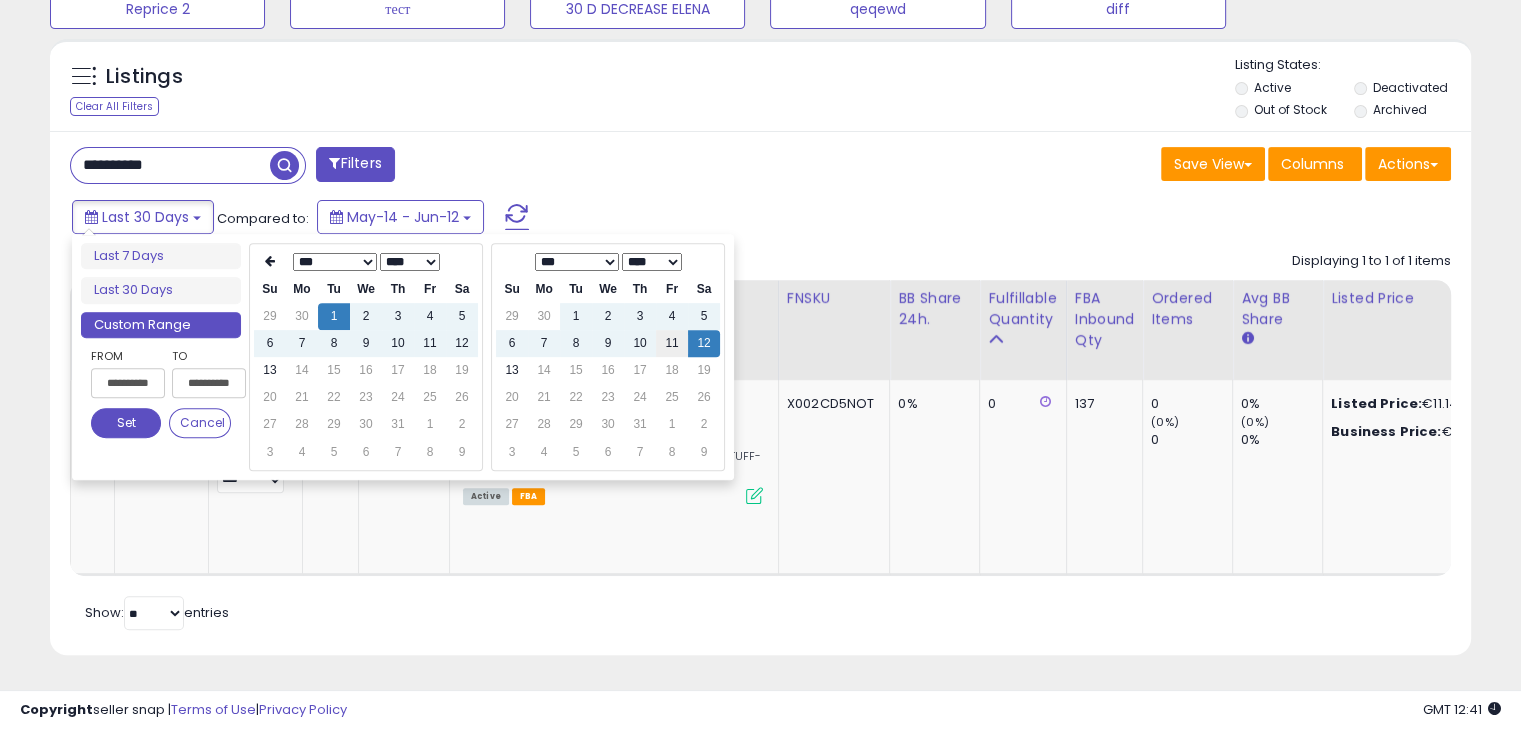 click on "11" at bounding box center [672, 343] 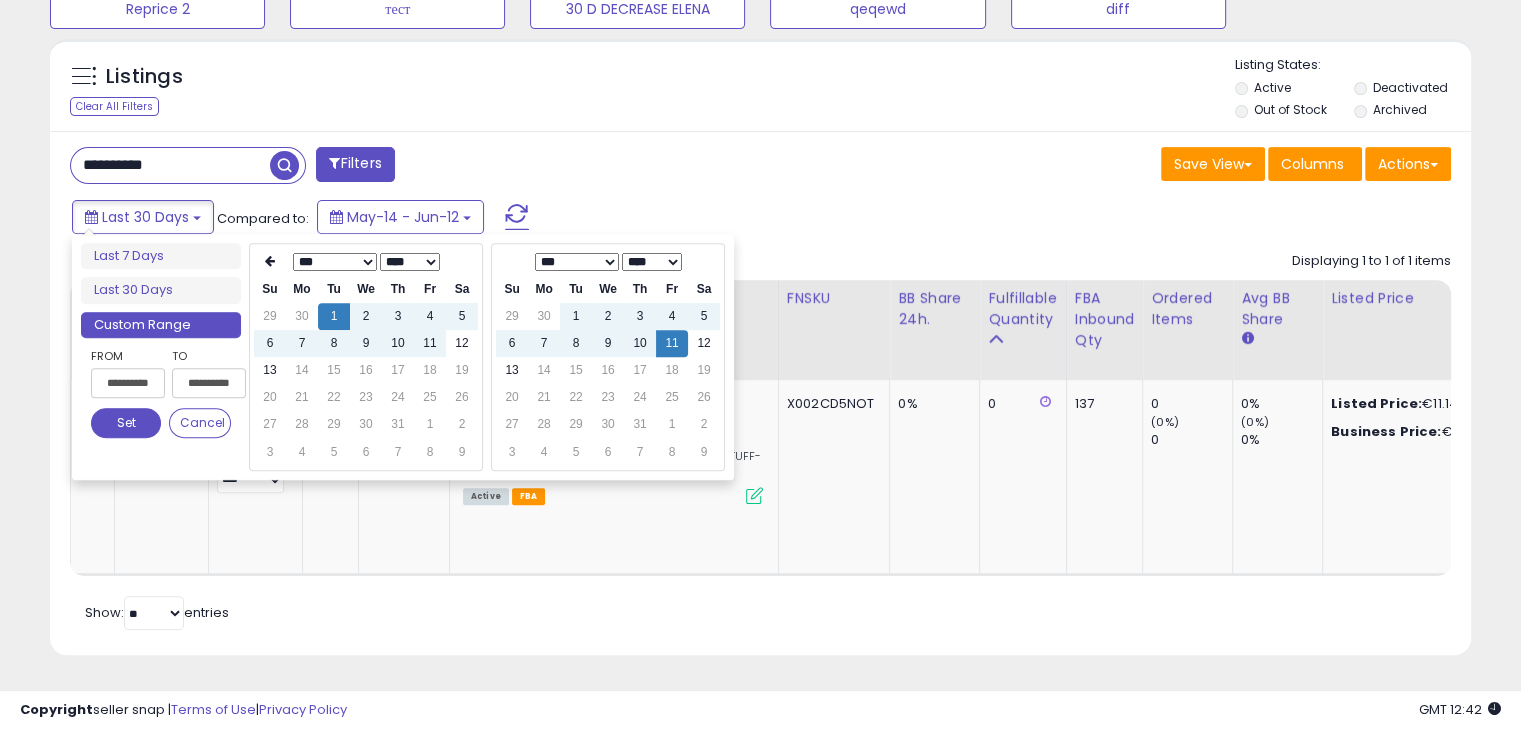type on "**********" 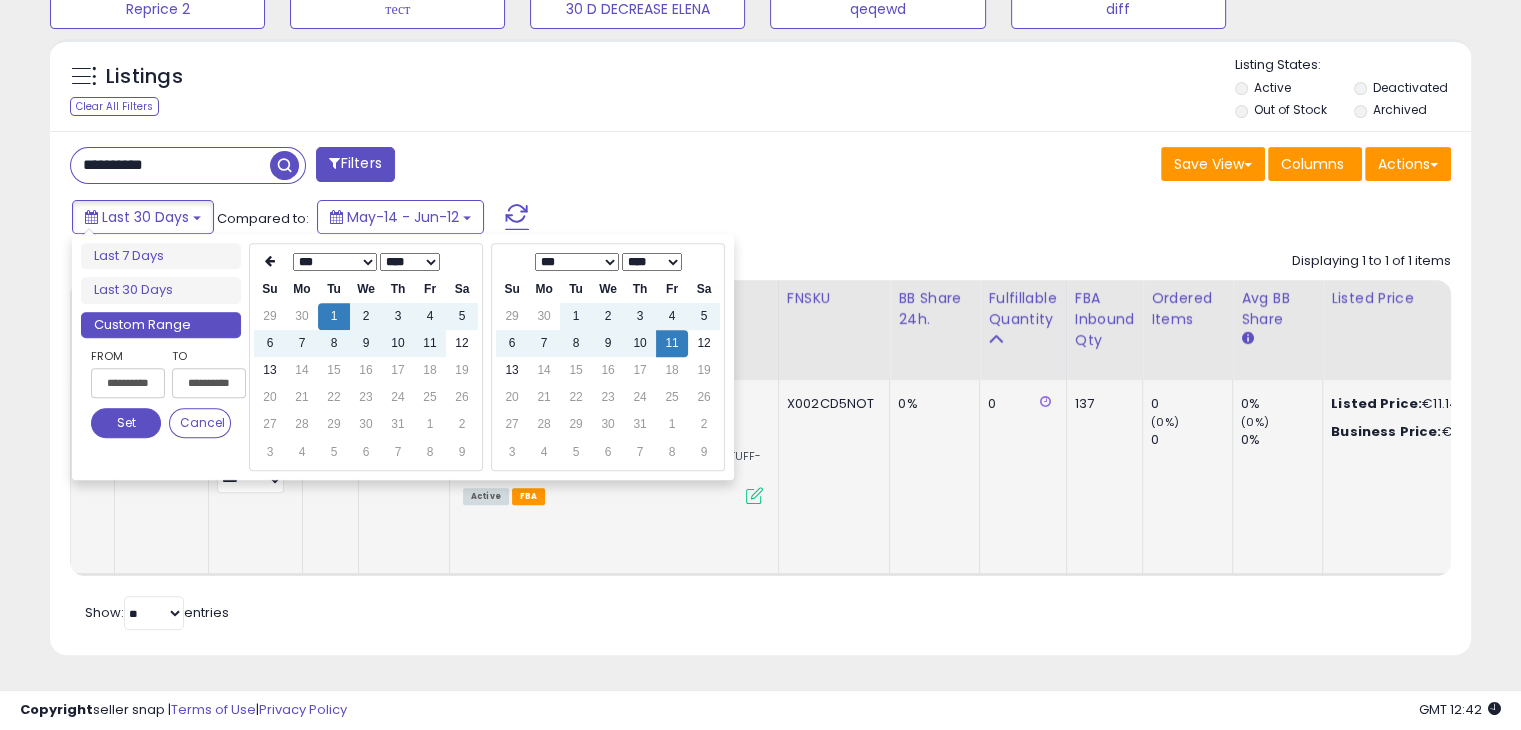 scroll, scrollTop: 749, scrollLeft: 0, axis: vertical 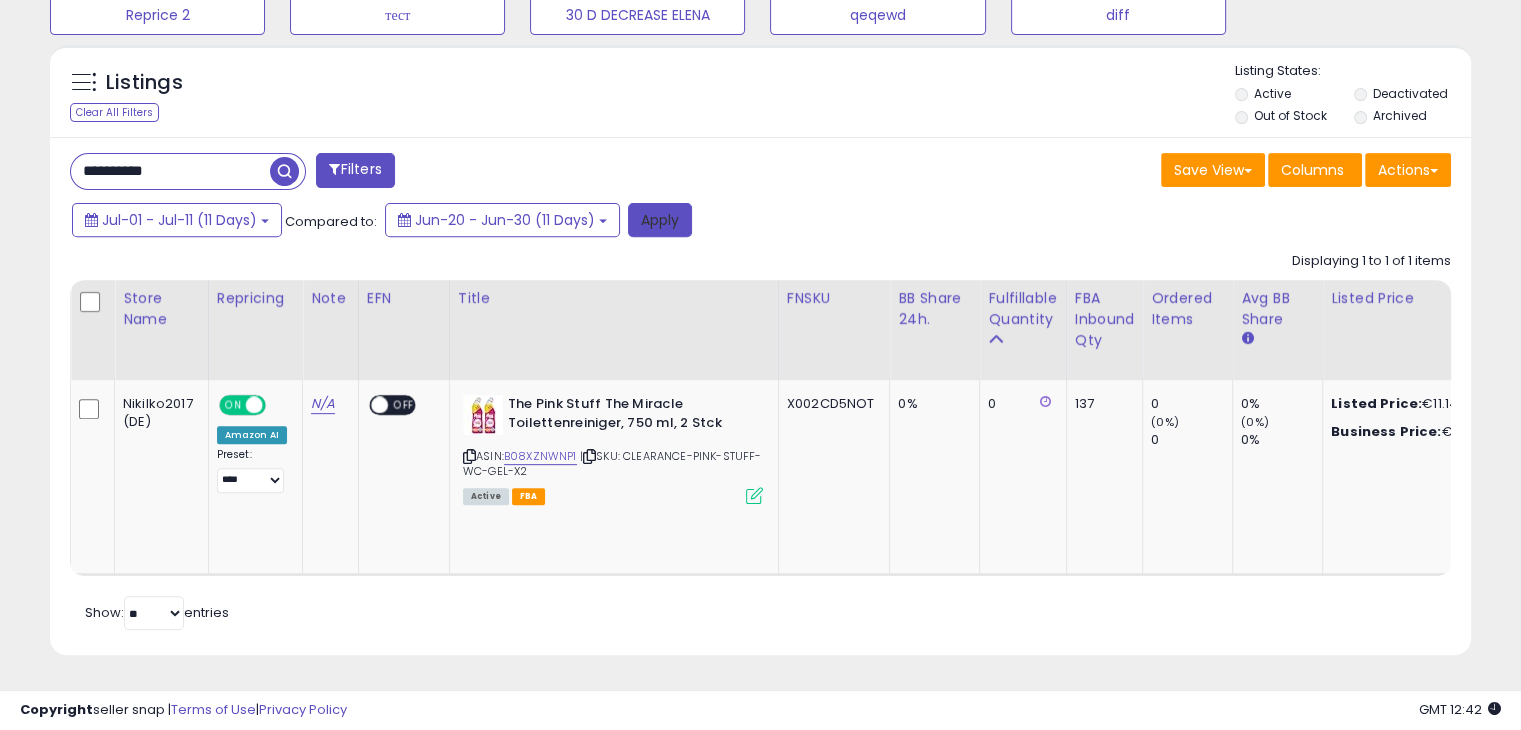 click on "Apply" at bounding box center (660, 220) 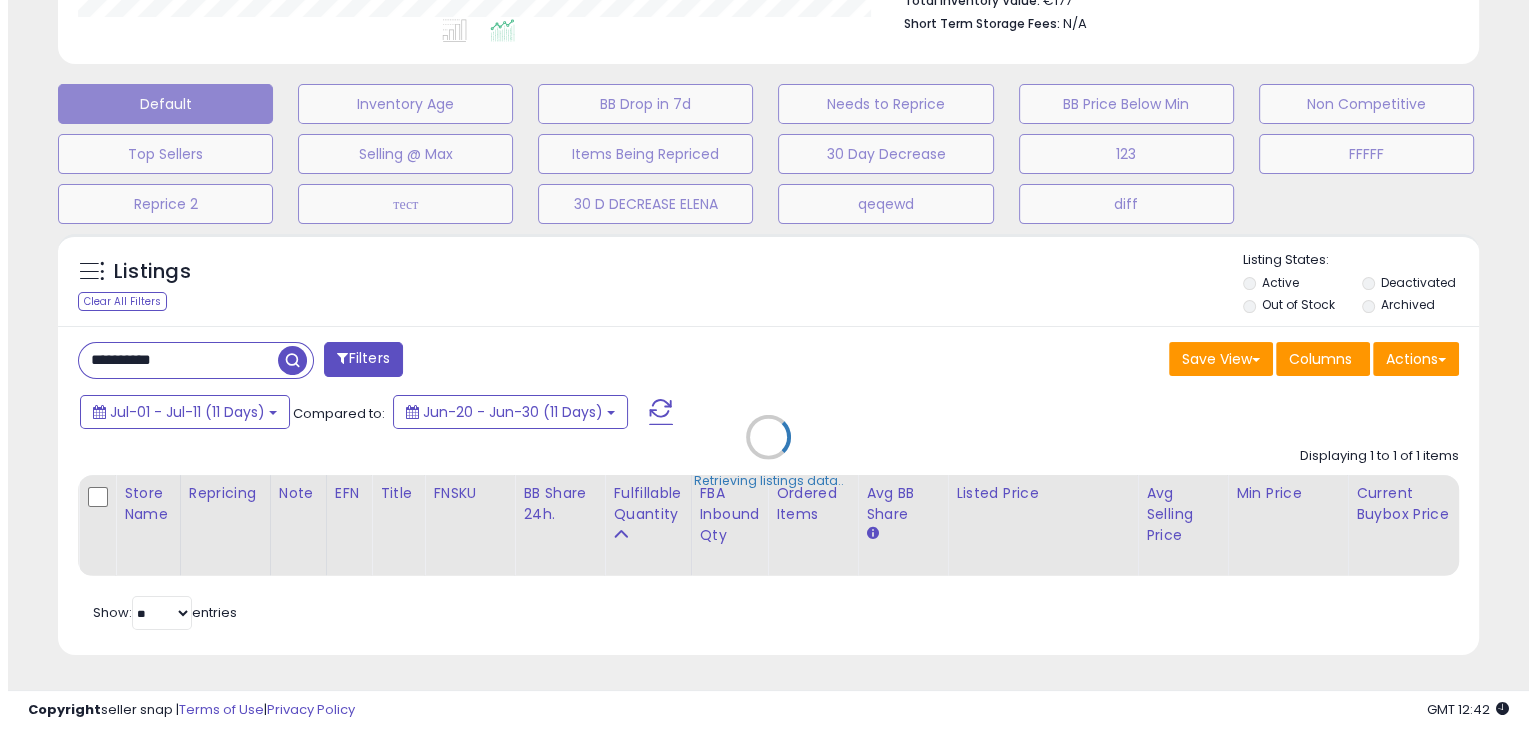scroll, scrollTop: 560, scrollLeft: 0, axis: vertical 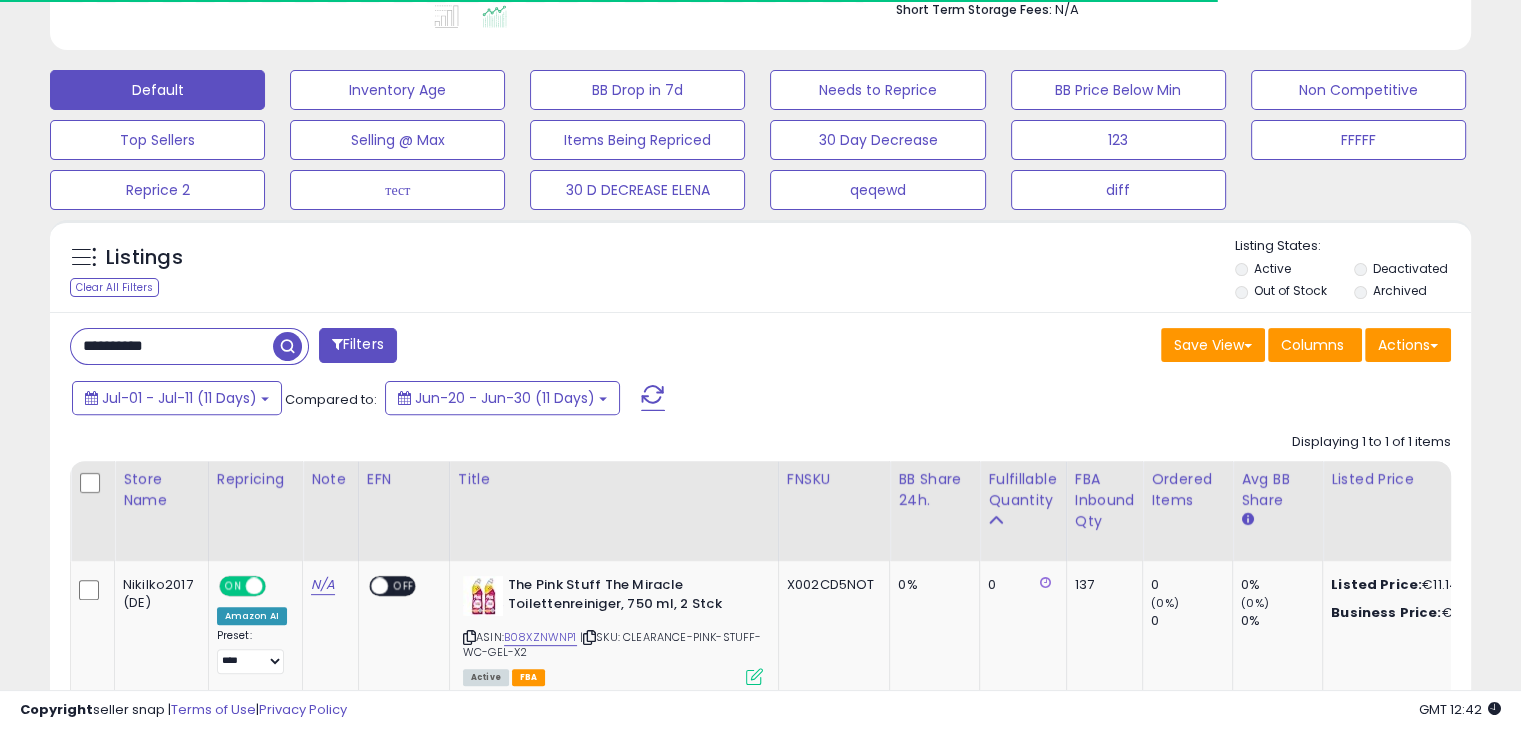click on "**********" at bounding box center (172, 346) 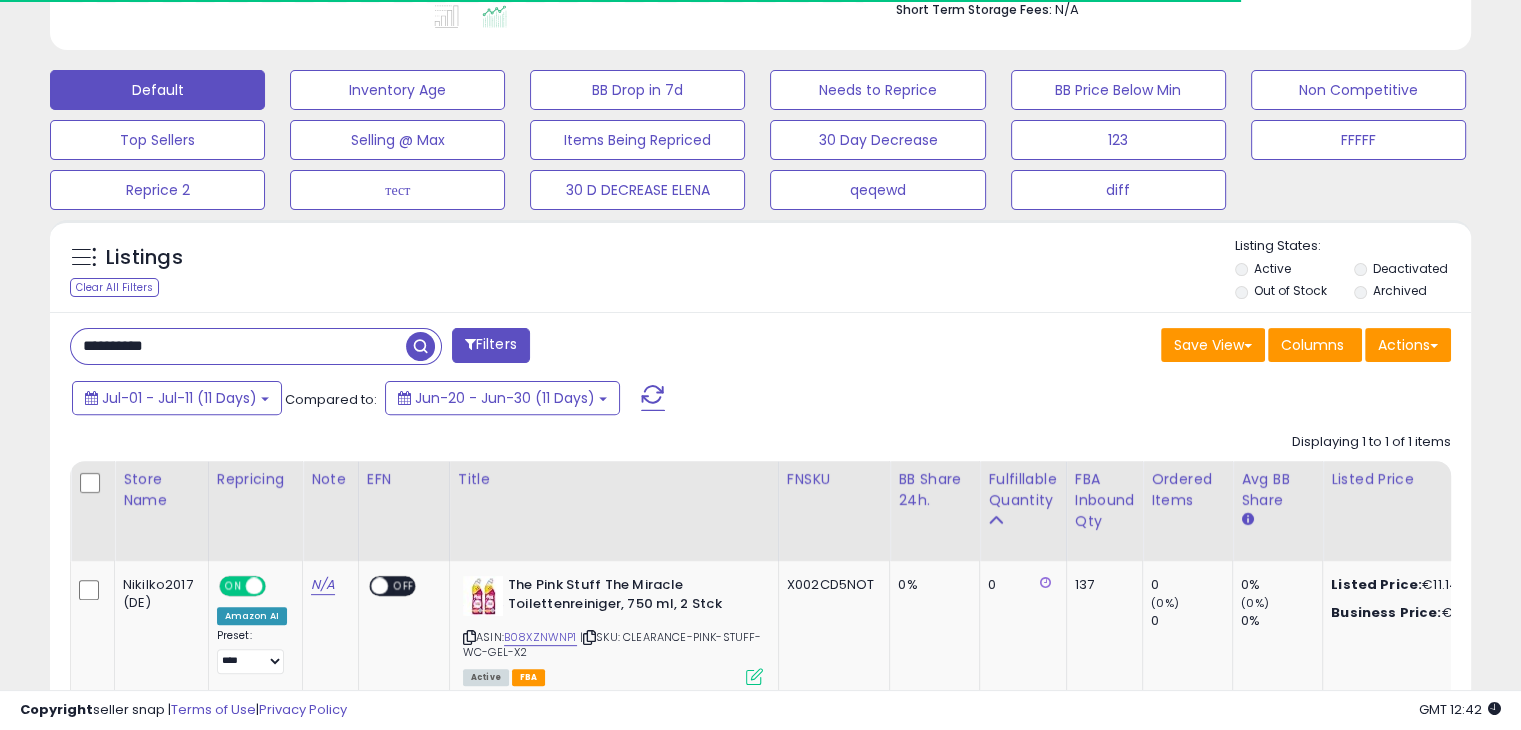 click on "**********" at bounding box center (238, 346) 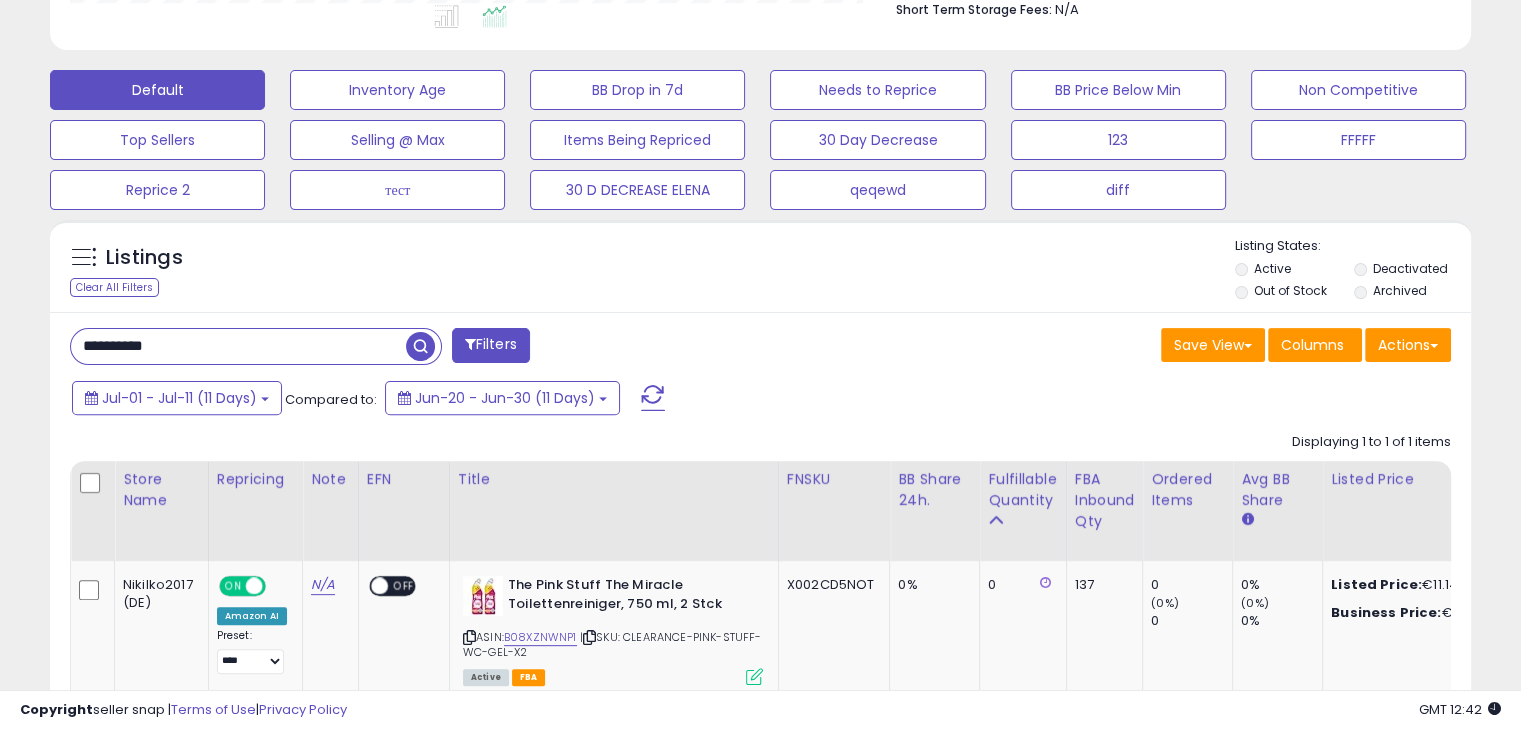 scroll, scrollTop: 999589, scrollLeft: 999176, axis: both 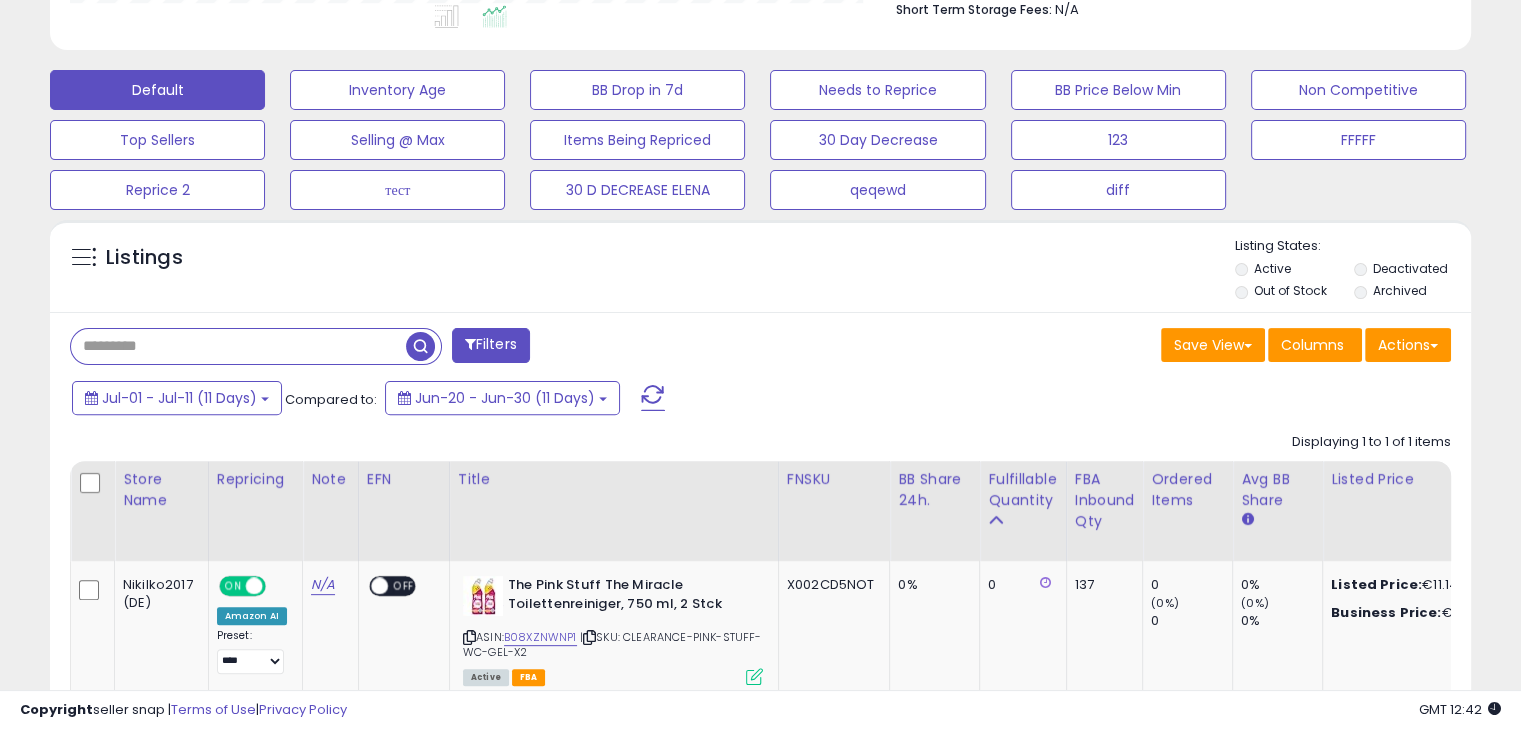 type 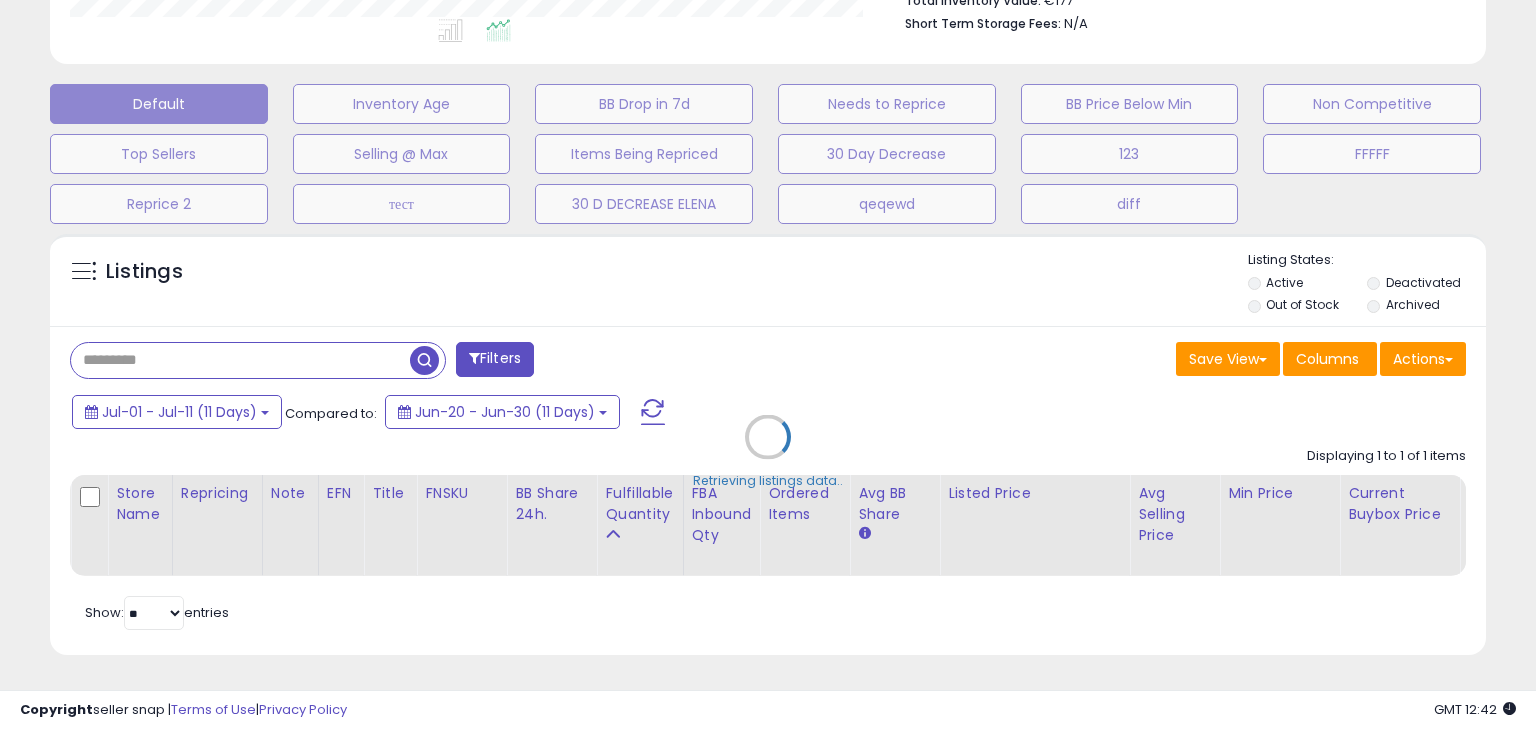 scroll, scrollTop: 999589, scrollLeft: 999168, axis: both 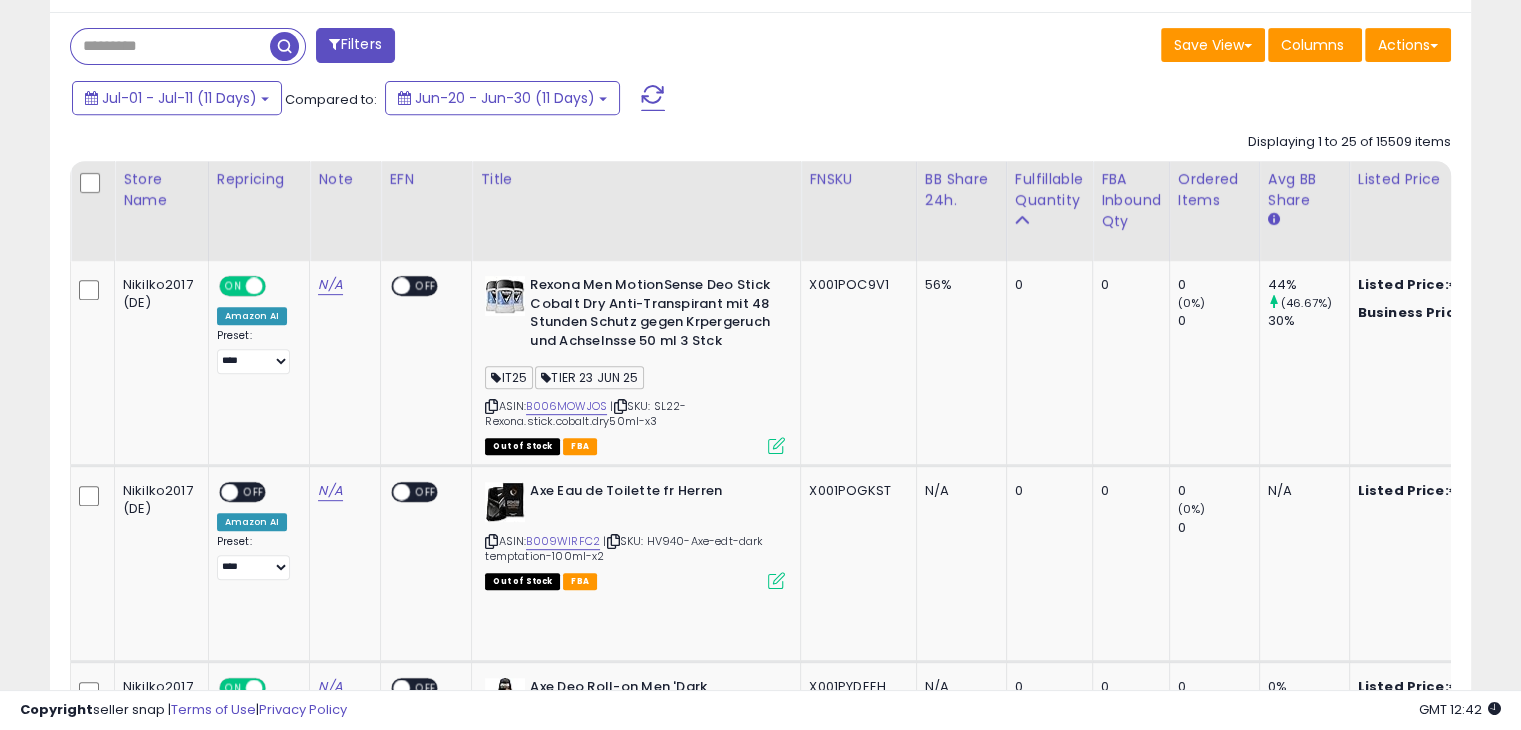 click on "Ordered Items" at bounding box center [1214, 190] 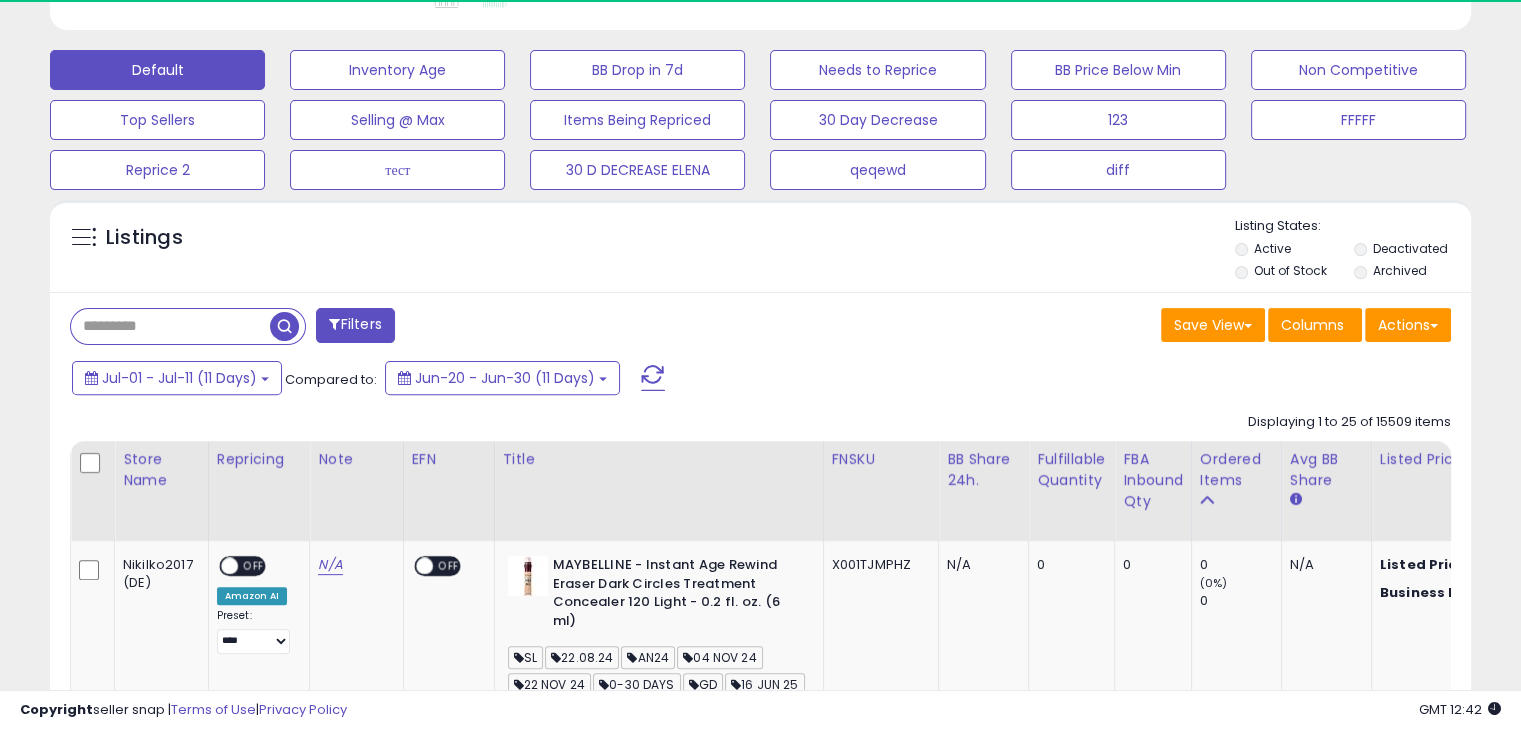 scroll, scrollTop: 860, scrollLeft: 0, axis: vertical 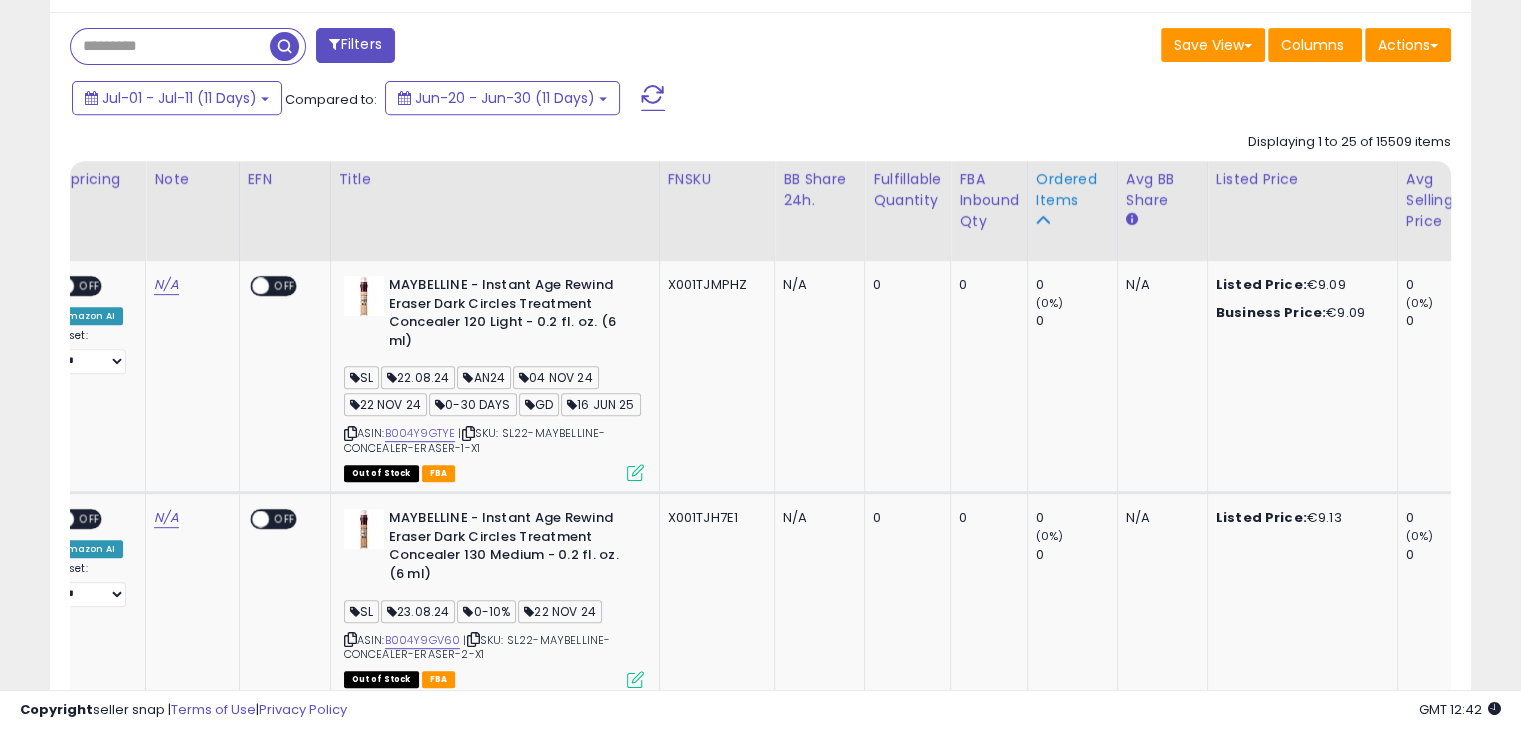 click on "Ordered Items" at bounding box center [1072, 190] 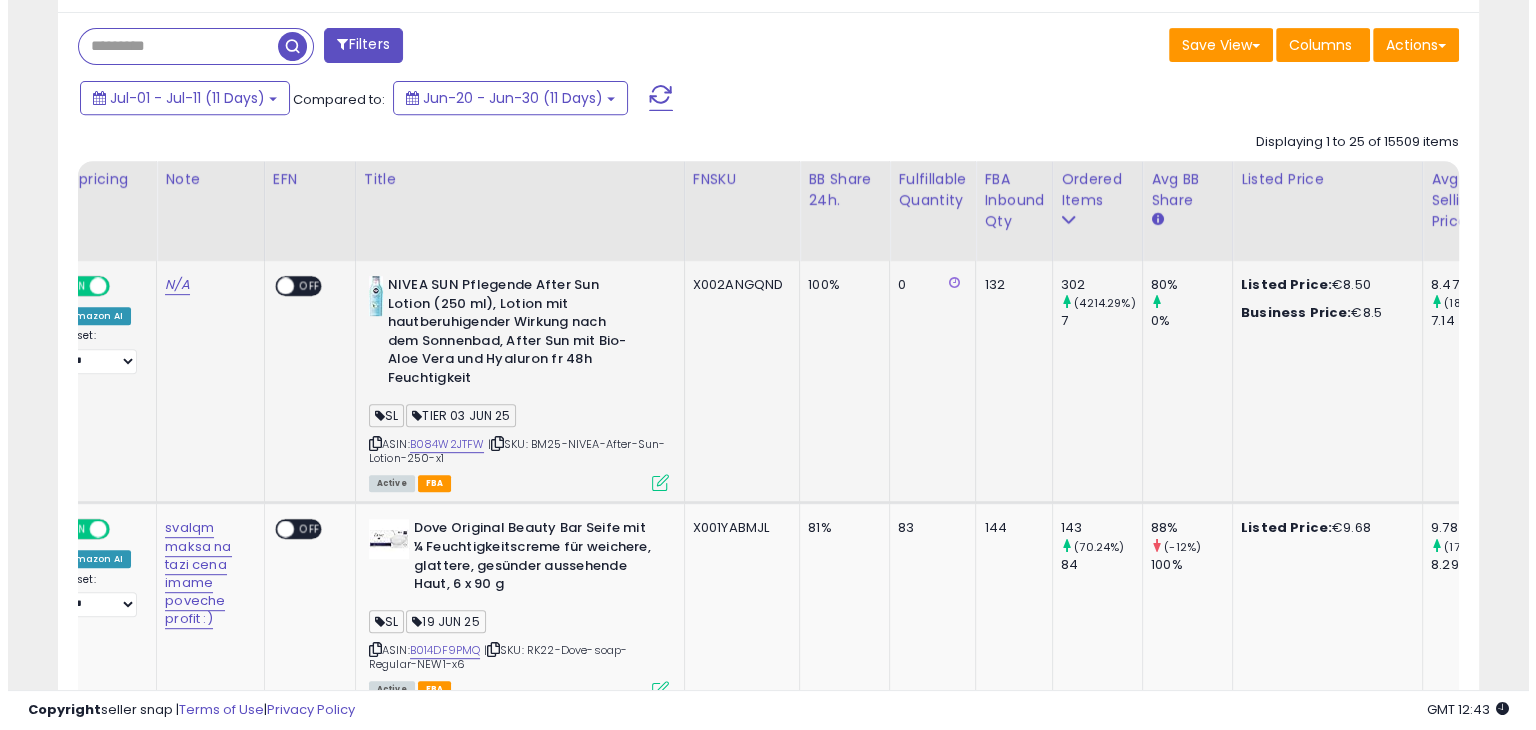 scroll, scrollTop: 1160, scrollLeft: 0, axis: vertical 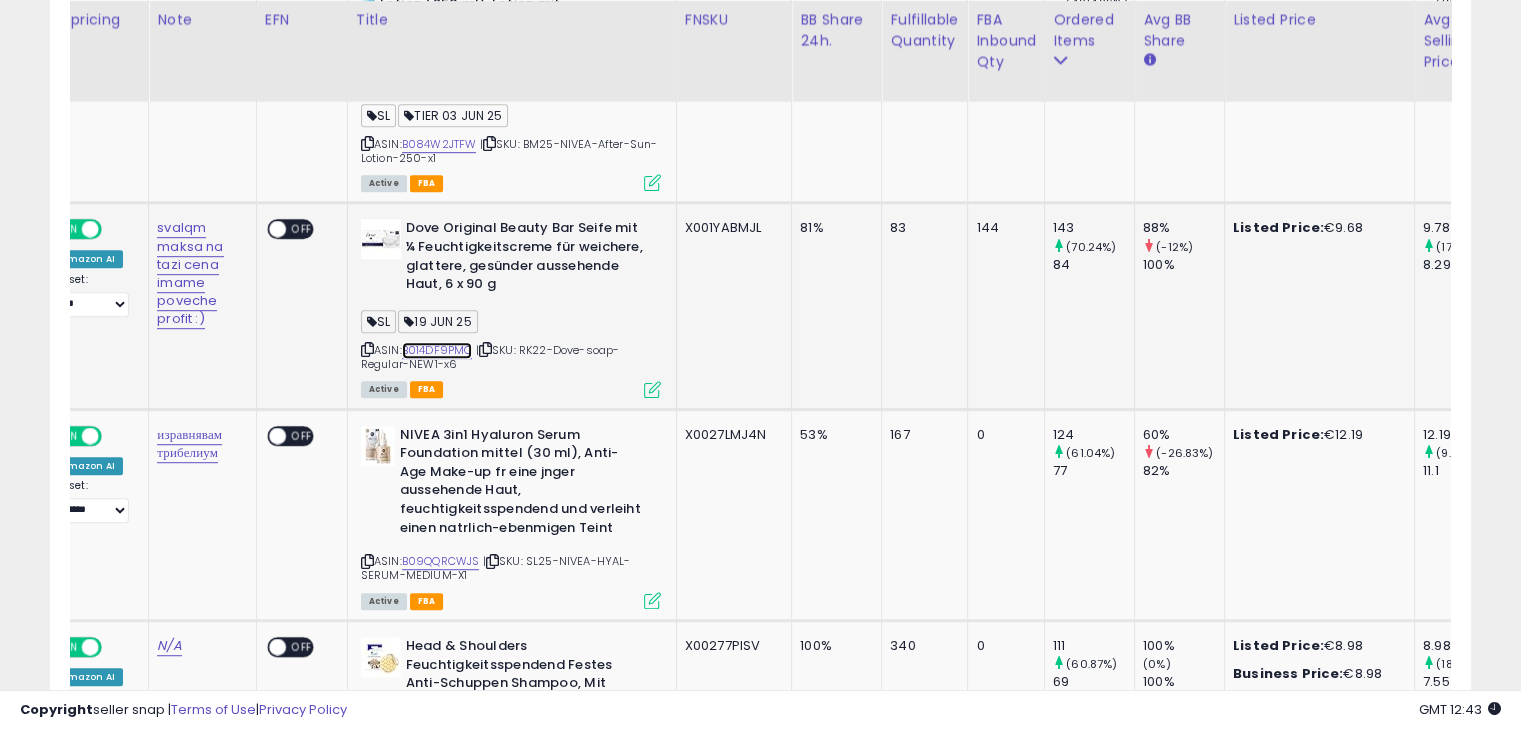 click on "B014DF9PMQ" at bounding box center [437, 350] 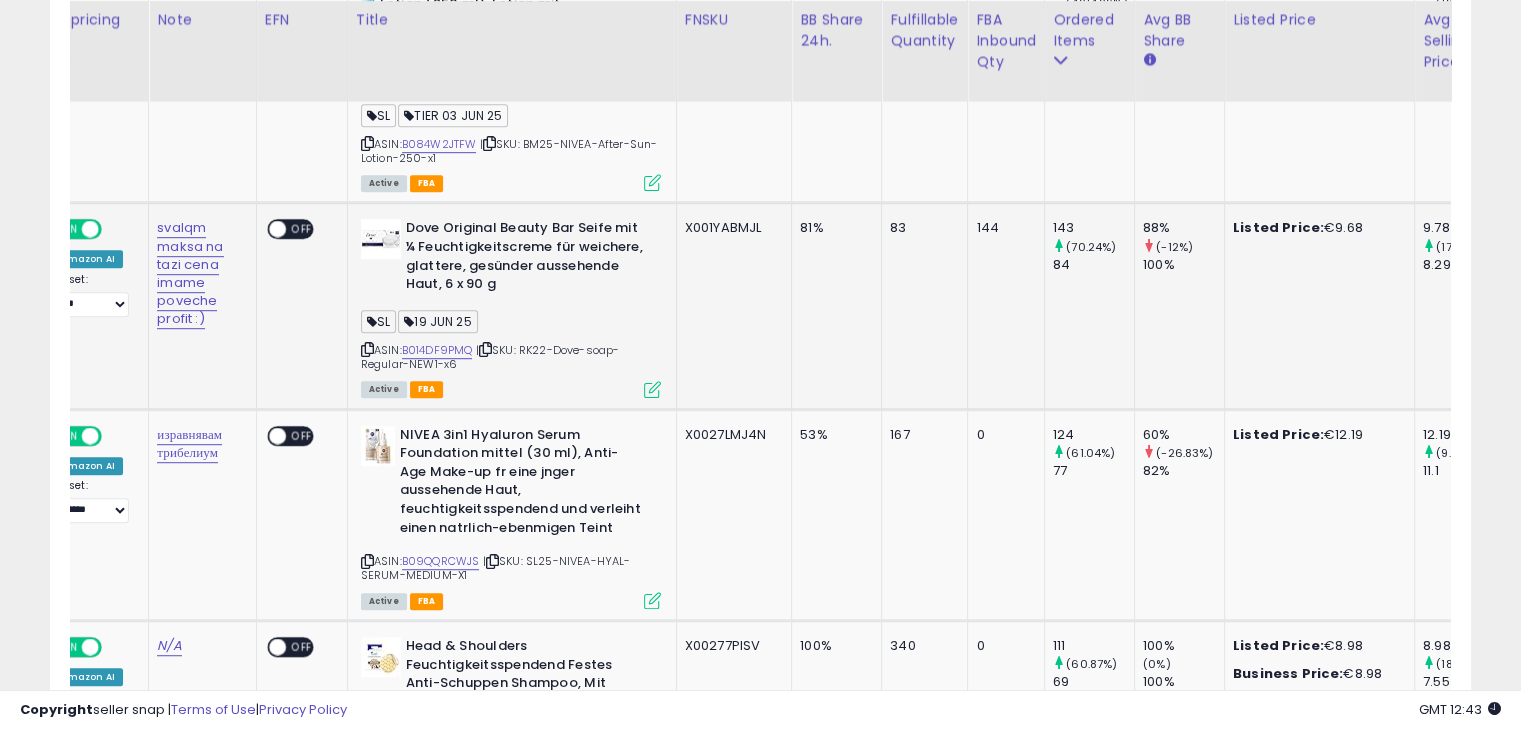 click at bounding box center (652, 389) 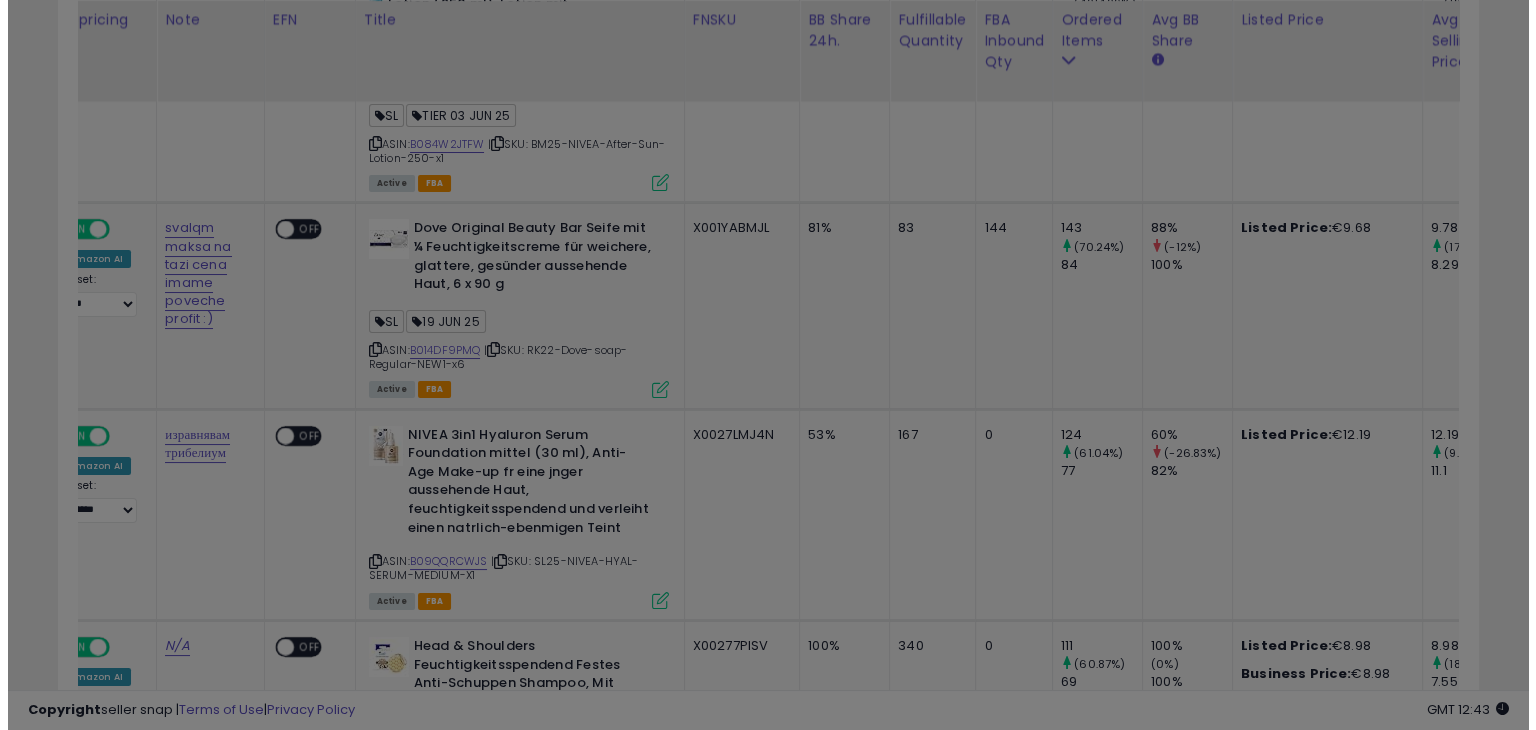 scroll, scrollTop: 999589, scrollLeft: 999168, axis: both 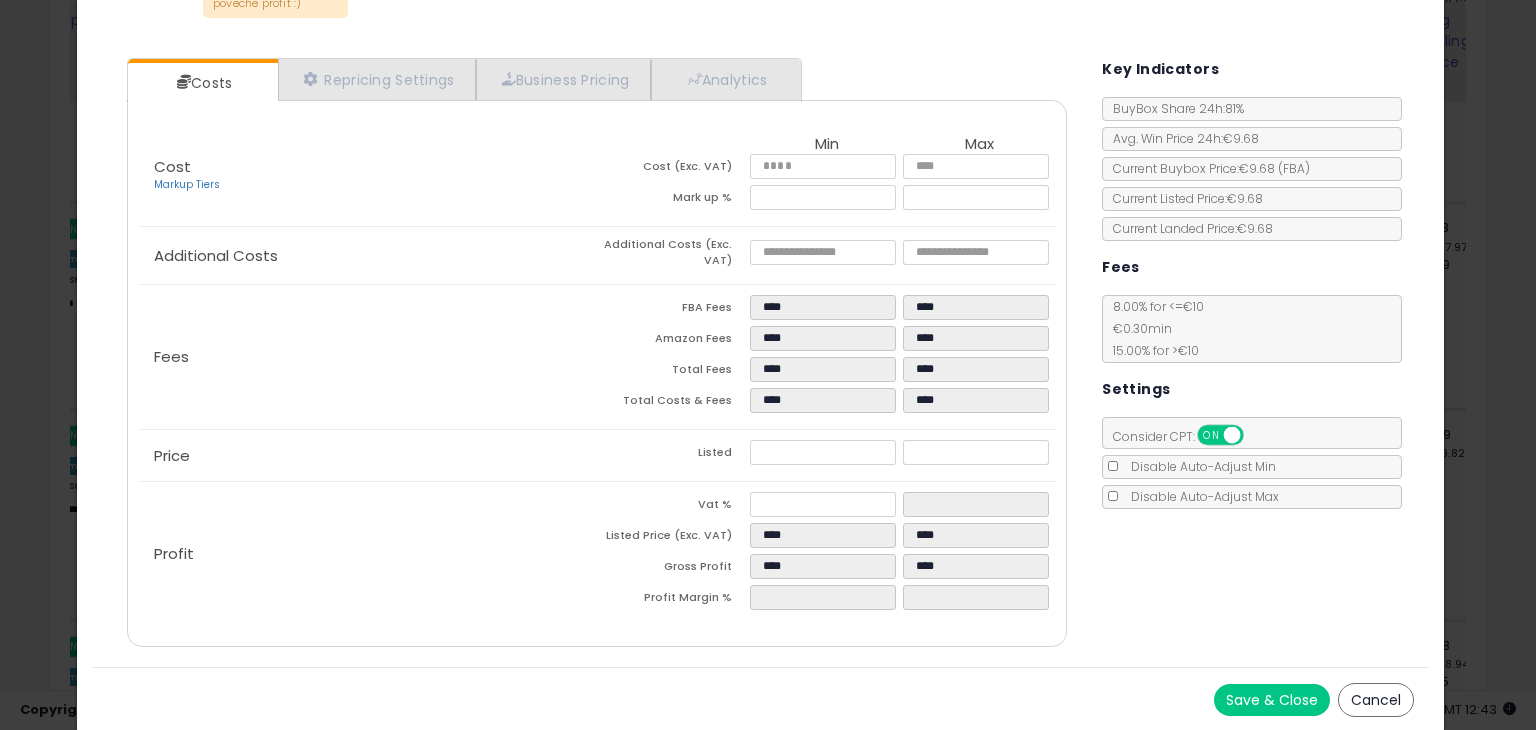 click on "Dove Original Beauty Bar Seife mit ¼ Feuchtigkeitscreme für weichere, glattere, gesünder aussehende Haut, 6 x 90 g ASIN: B014DF9PMQ | SKU: RK22-Dove-soap-Regular-NEW1-x6 FBA SL × 19JUN 25 × svalqm maksa na tazi cena imame poveche profit :) Repricing: ON OFF **" 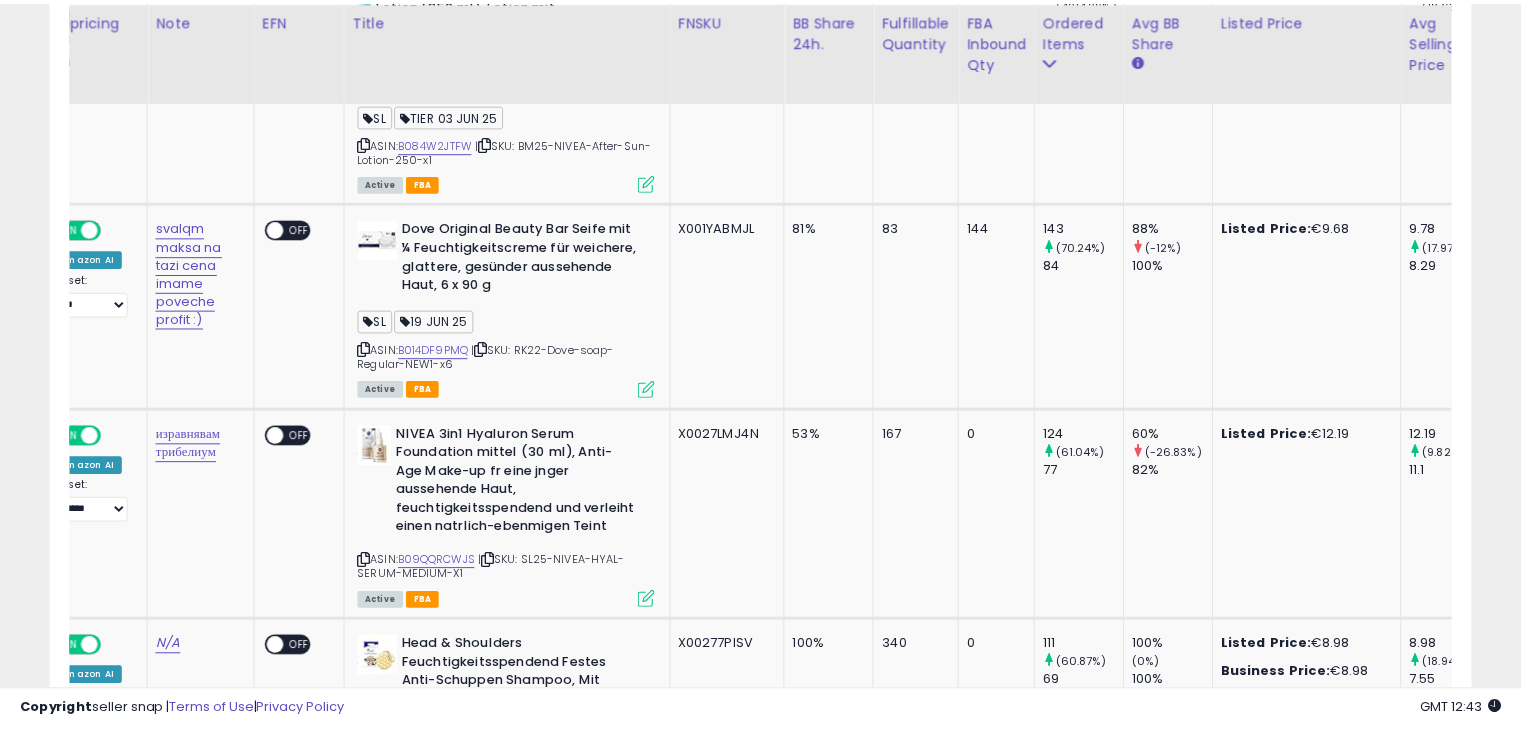 scroll, scrollTop: 409, scrollLeft: 822, axis: both 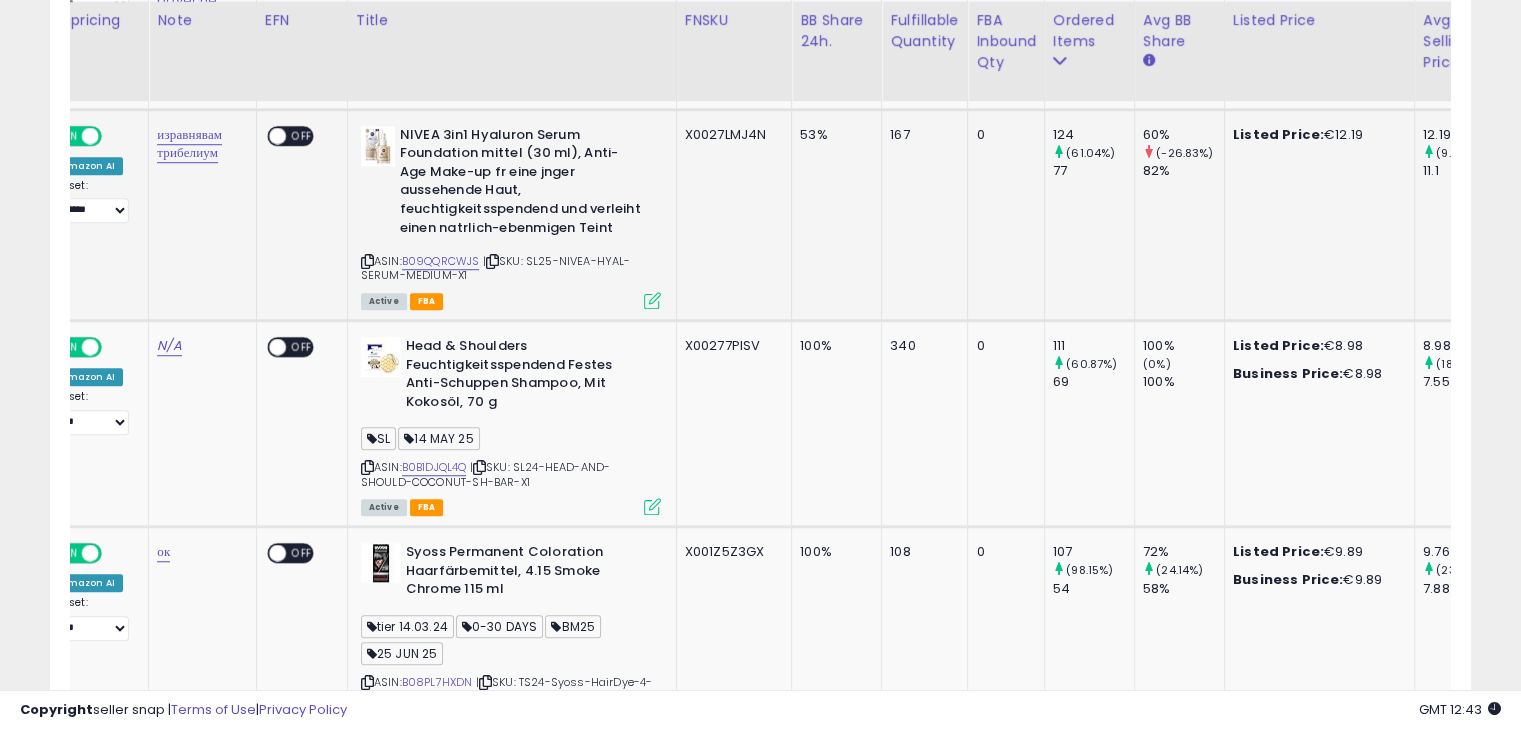 click at bounding box center (652, 300) 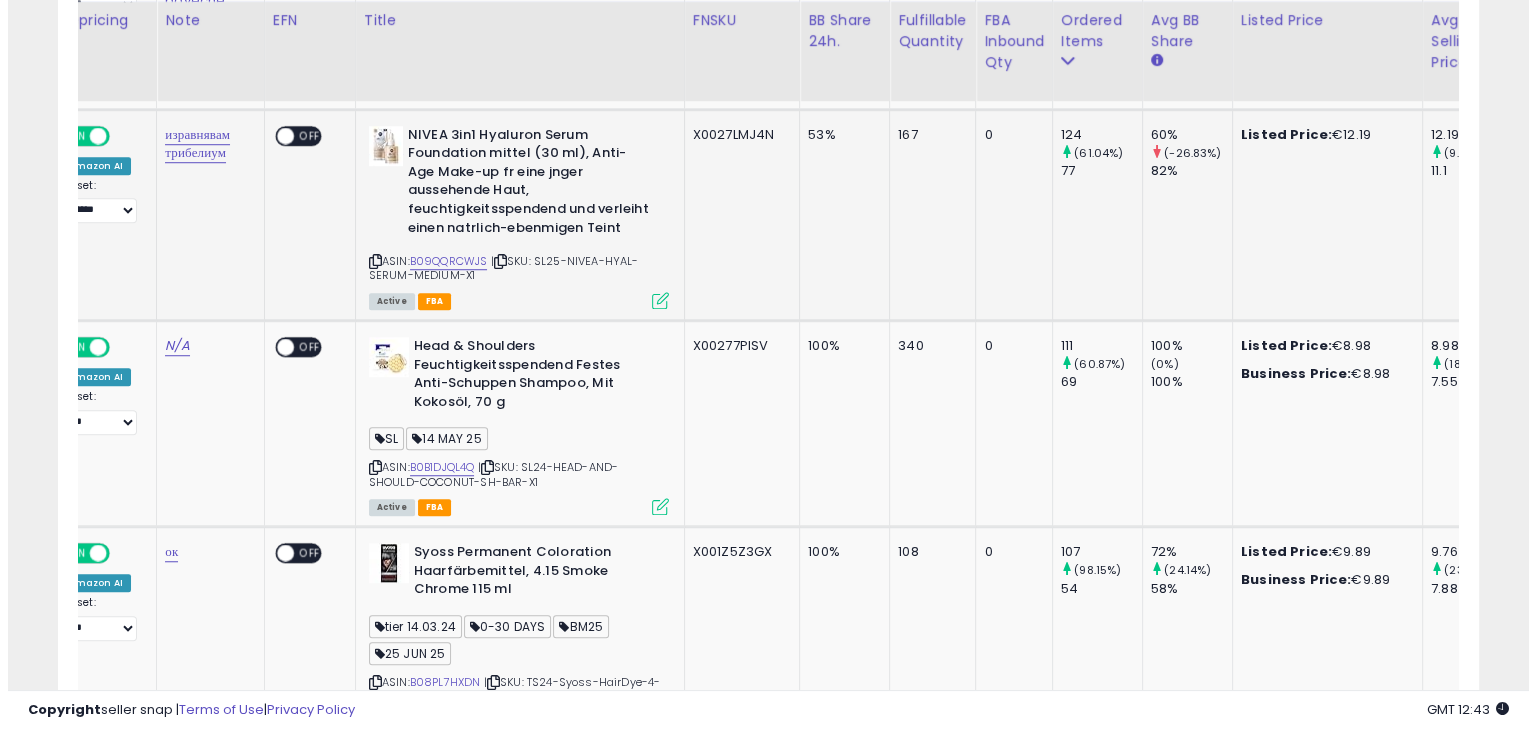 scroll, scrollTop: 999589, scrollLeft: 999168, axis: both 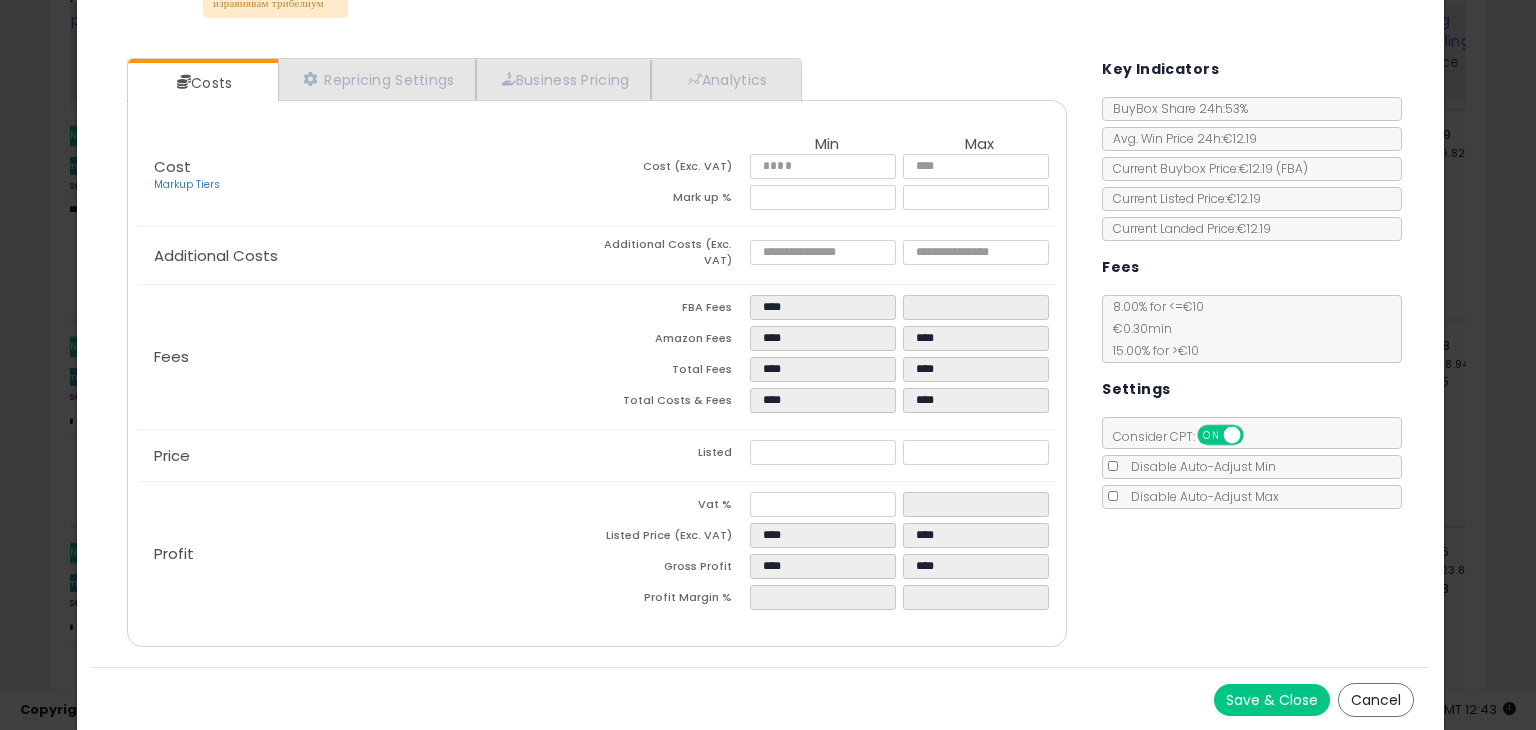 click on "NIVEA 3in1 Hyaluron Serum Foundation mittel (30 ml), Anti-Age Make-up fr eine jnger aussehende Haut, feuchtigkeitsspendend und verleiht einen natrlich-ebenmigen Teint | SKU: SL25-NIVEA-HYAL-SERUM-MEDIUM-X1 FBA изравнявам трибелиум Repricing: ON OFF" 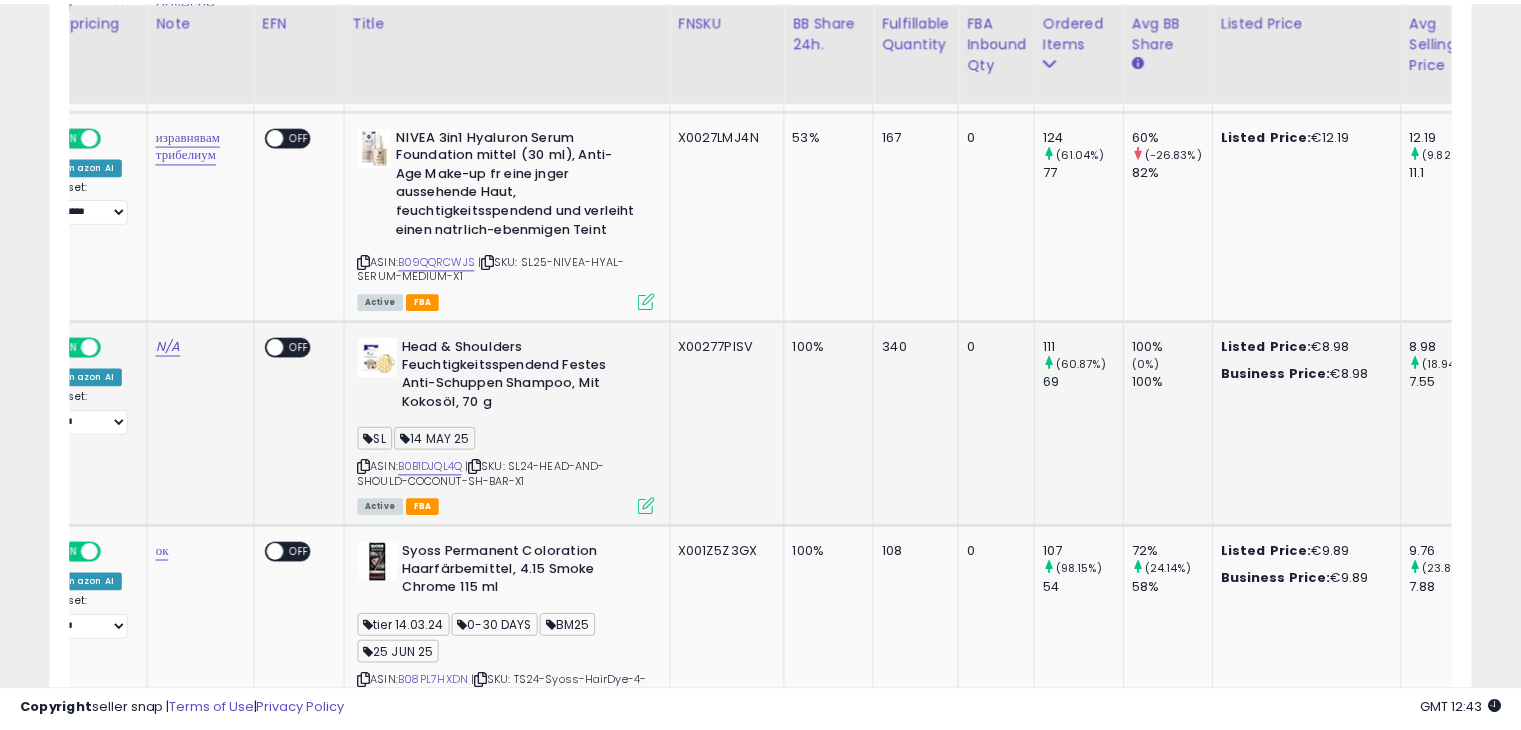 scroll, scrollTop: 409, scrollLeft: 822, axis: both 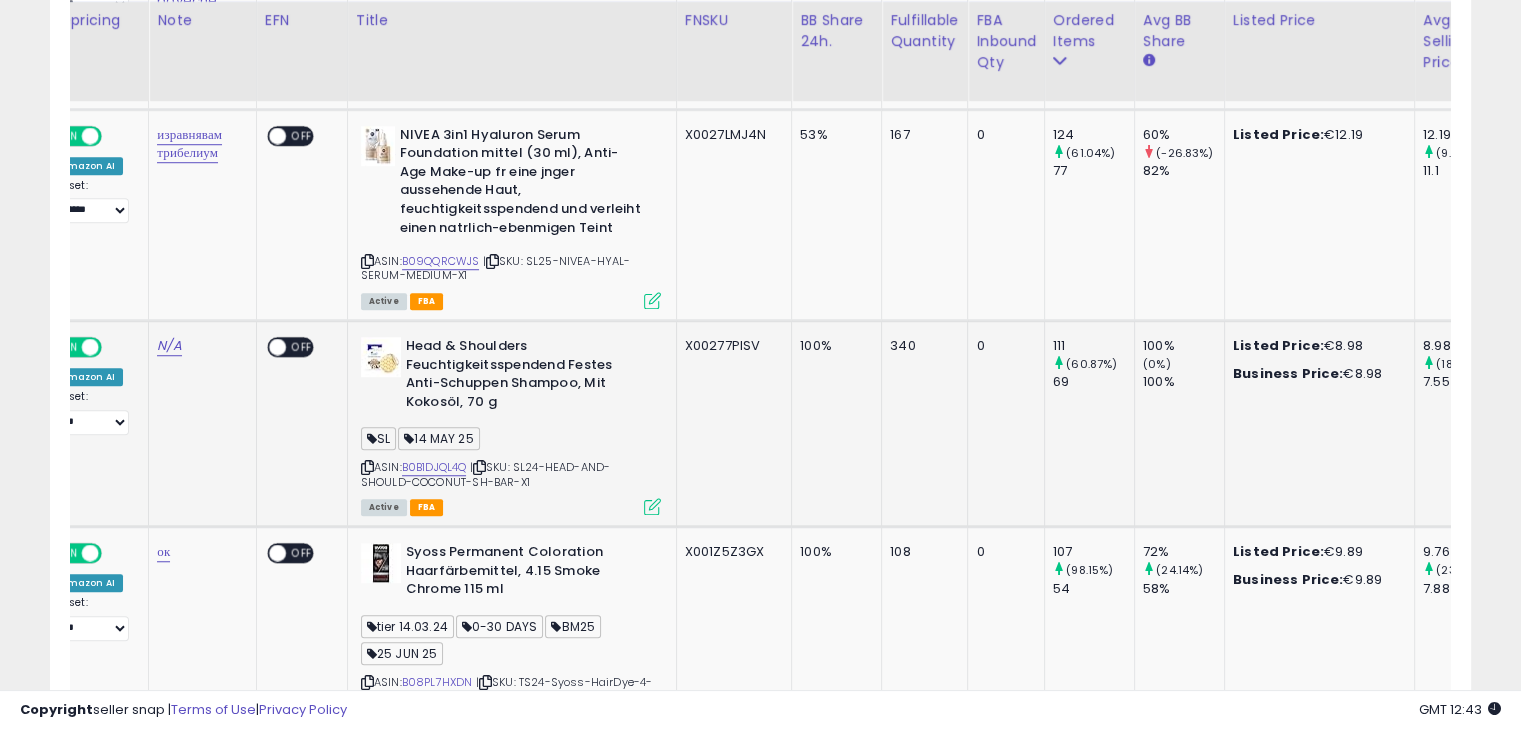 click at bounding box center (652, 506) 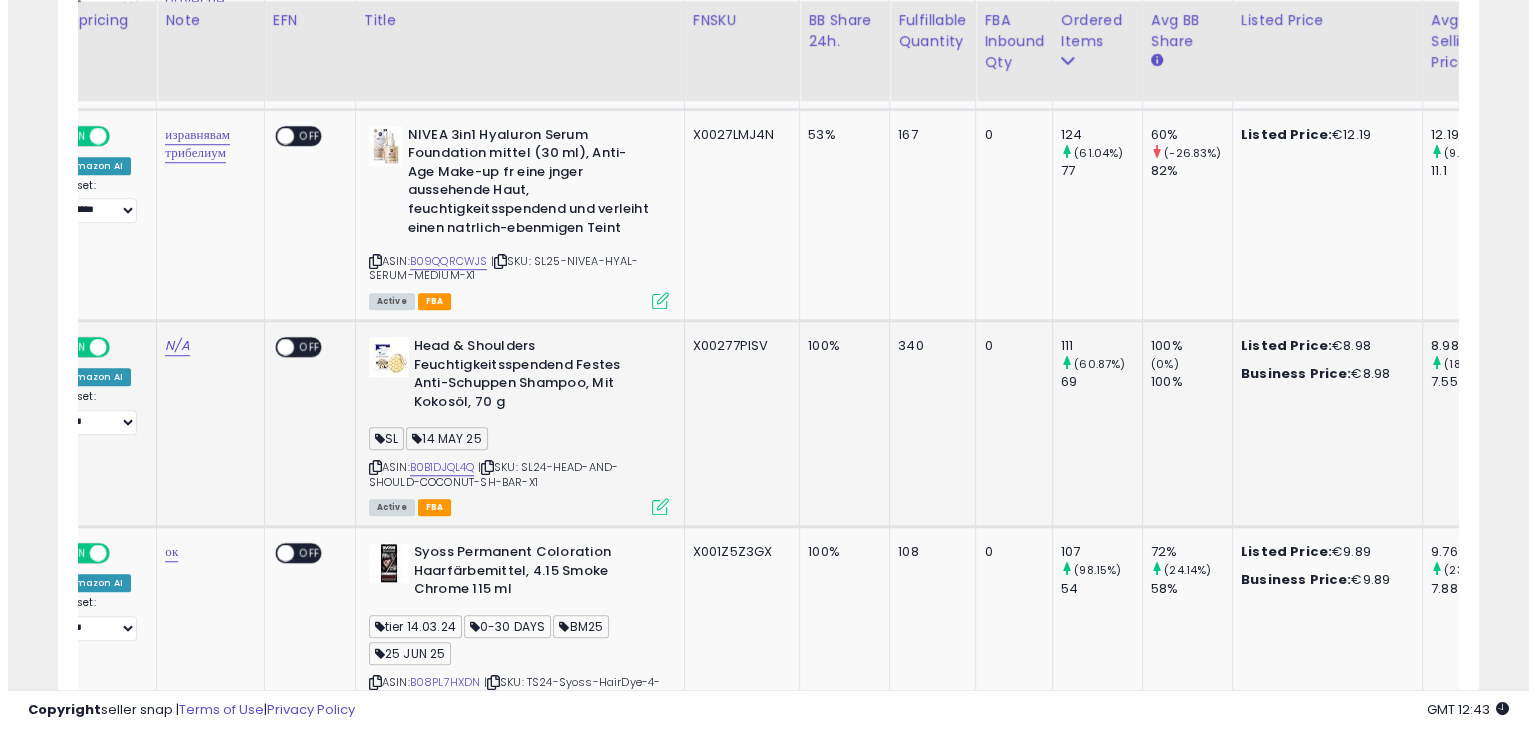scroll, scrollTop: 999589, scrollLeft: 999168, axis: both 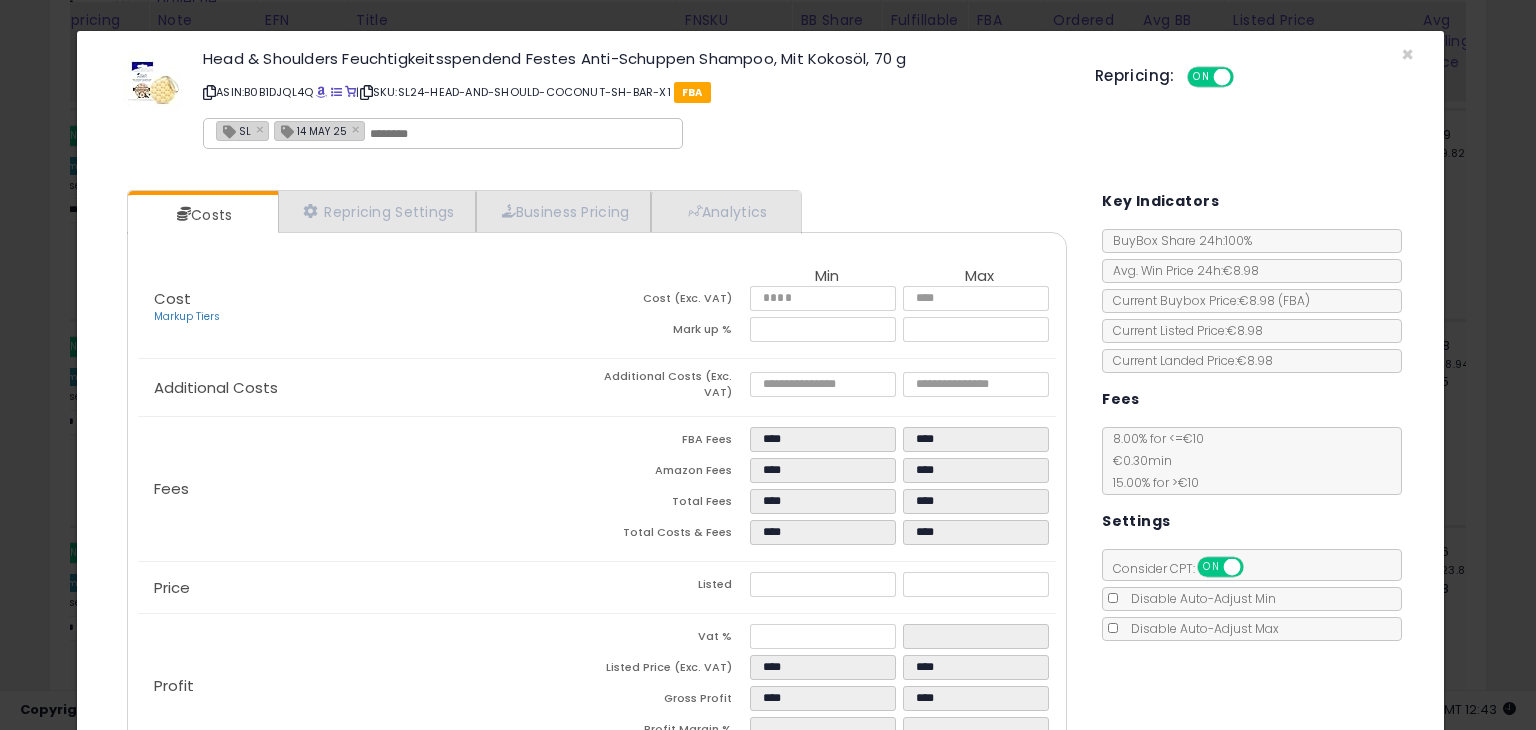 click on "Head & Shoulders Feuchtigkeitsspendend Festes Anti-Schuppen Shampoo, Mit Kokosöl, 70 g ASIN: B0B1DJQL4Q | SKU: SL24-HEAD-AND-SHOULD-COCONUT-SH-BAR-X1 FBA SL × 14 MAY 25 × Repricing: ON OFF" 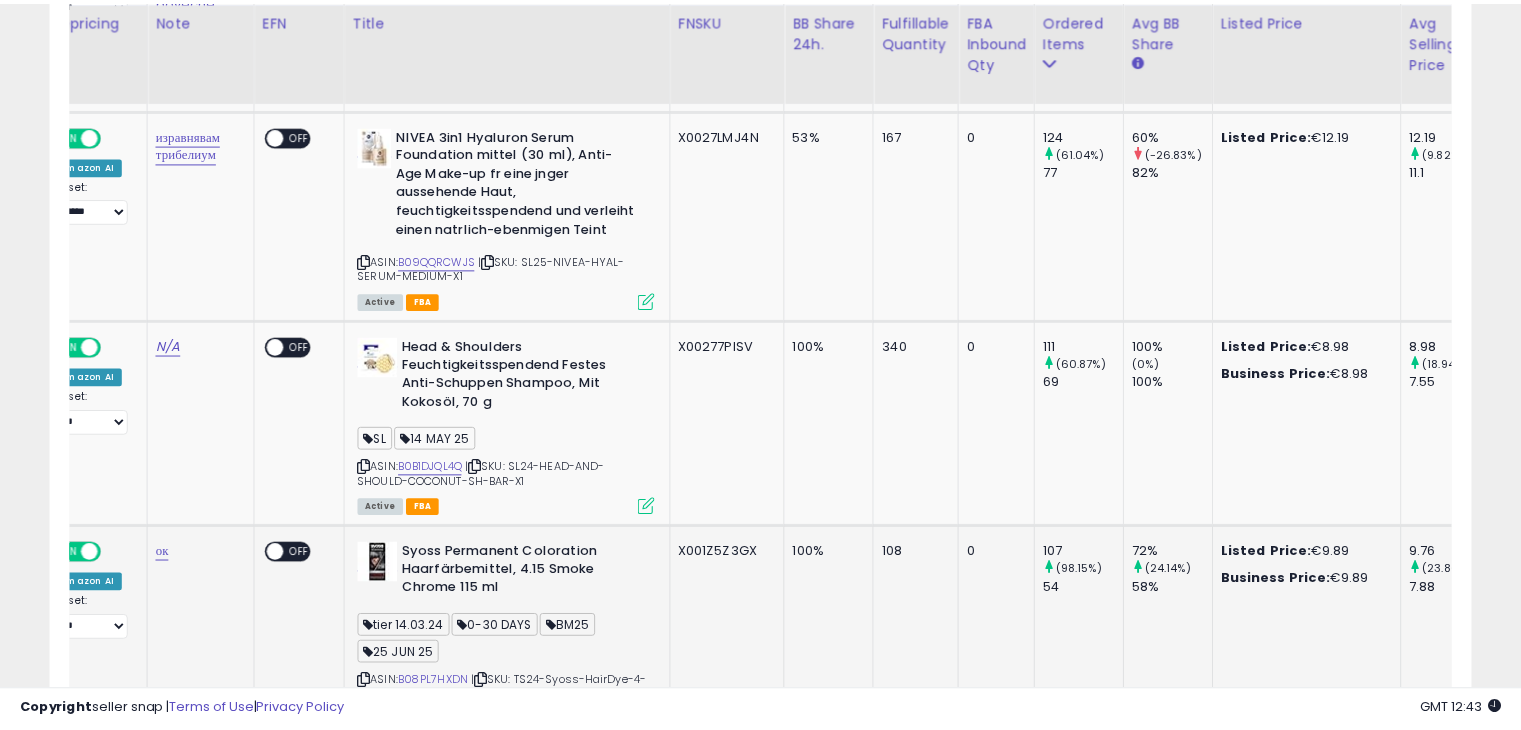 scroll, scrollTop: 1710, scrollLeft: 0, axis: vertical 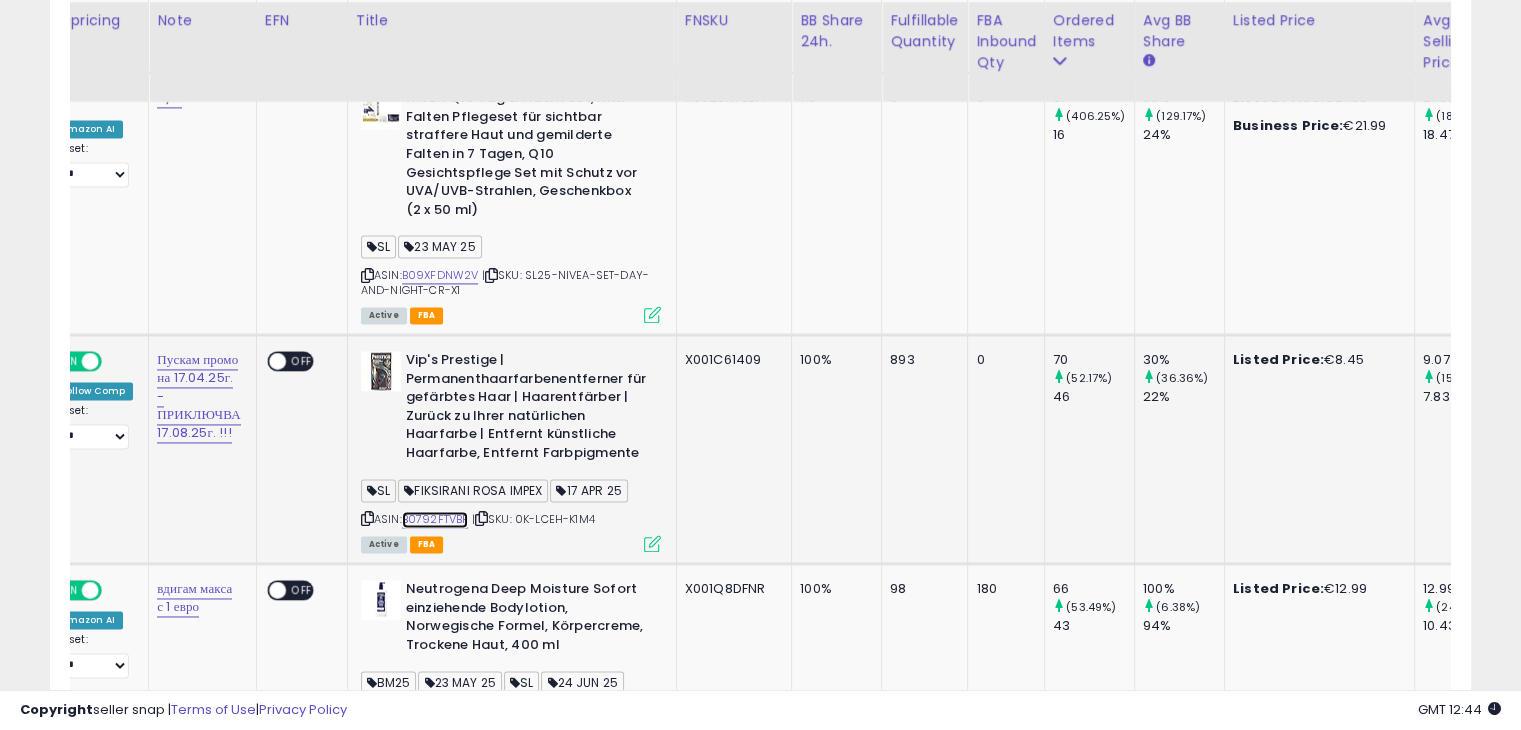 click on "B0792FTVBF" at bounding box center (435, 519) 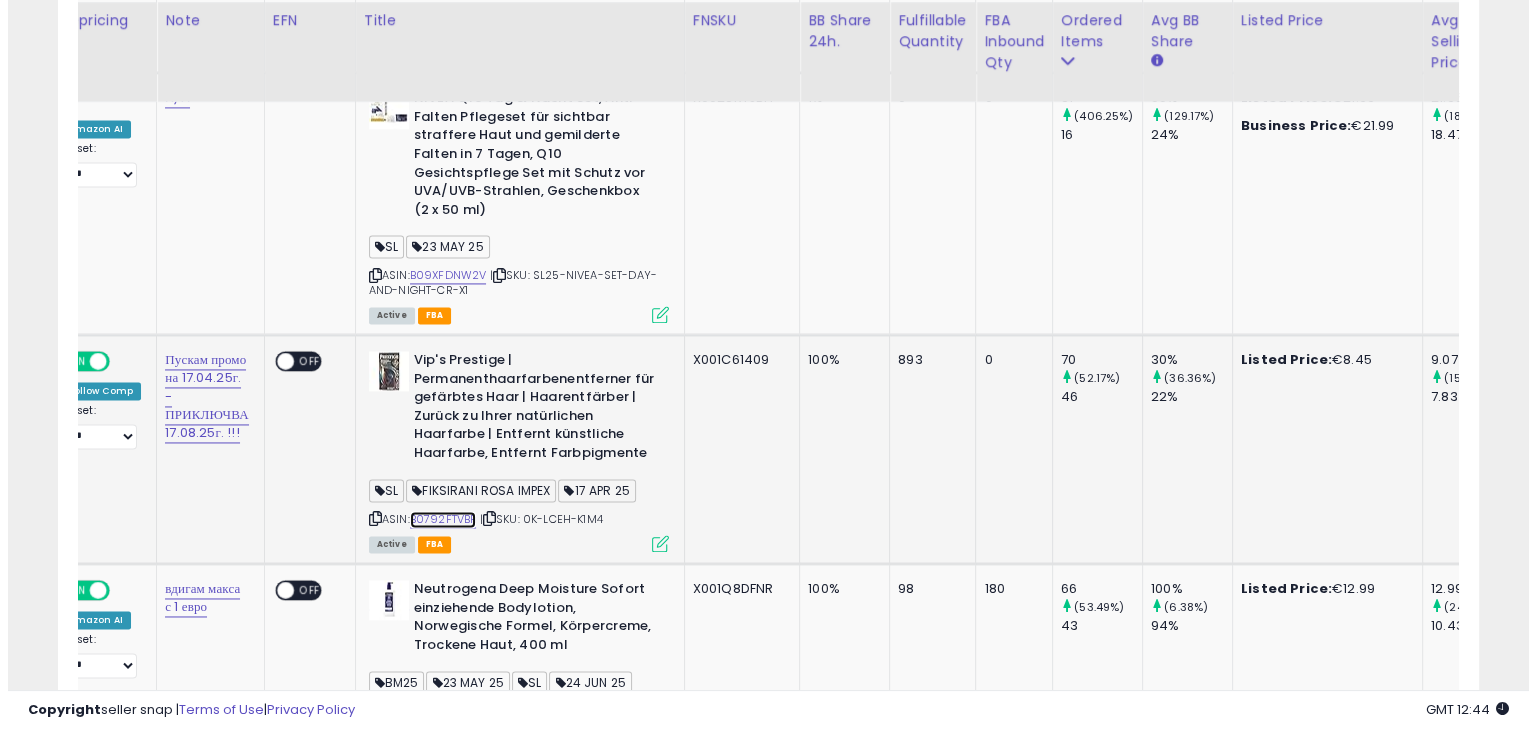 scroll, scrollTop: 3260, scrollLeft: 0, axis: vertical 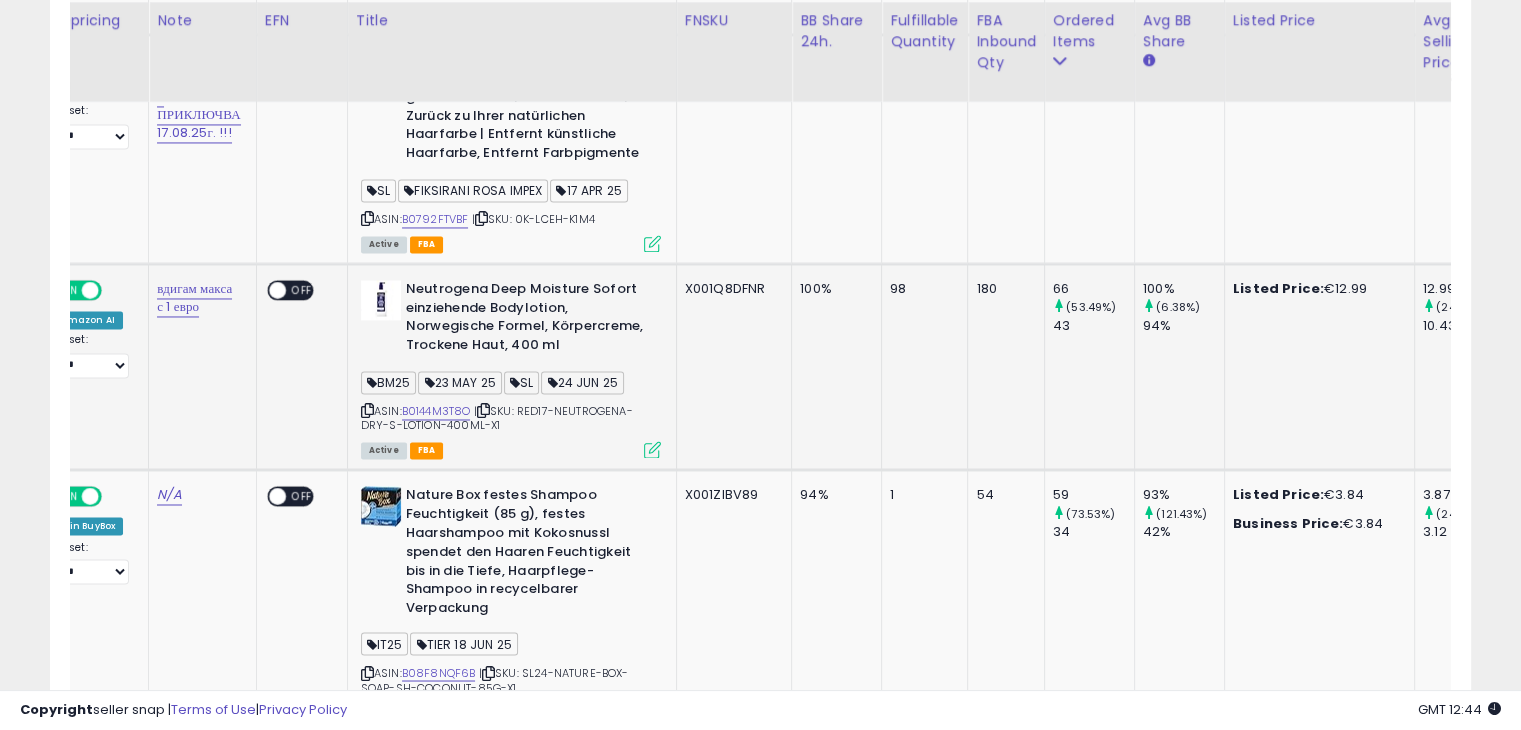 click at bounding box center [652, 449] 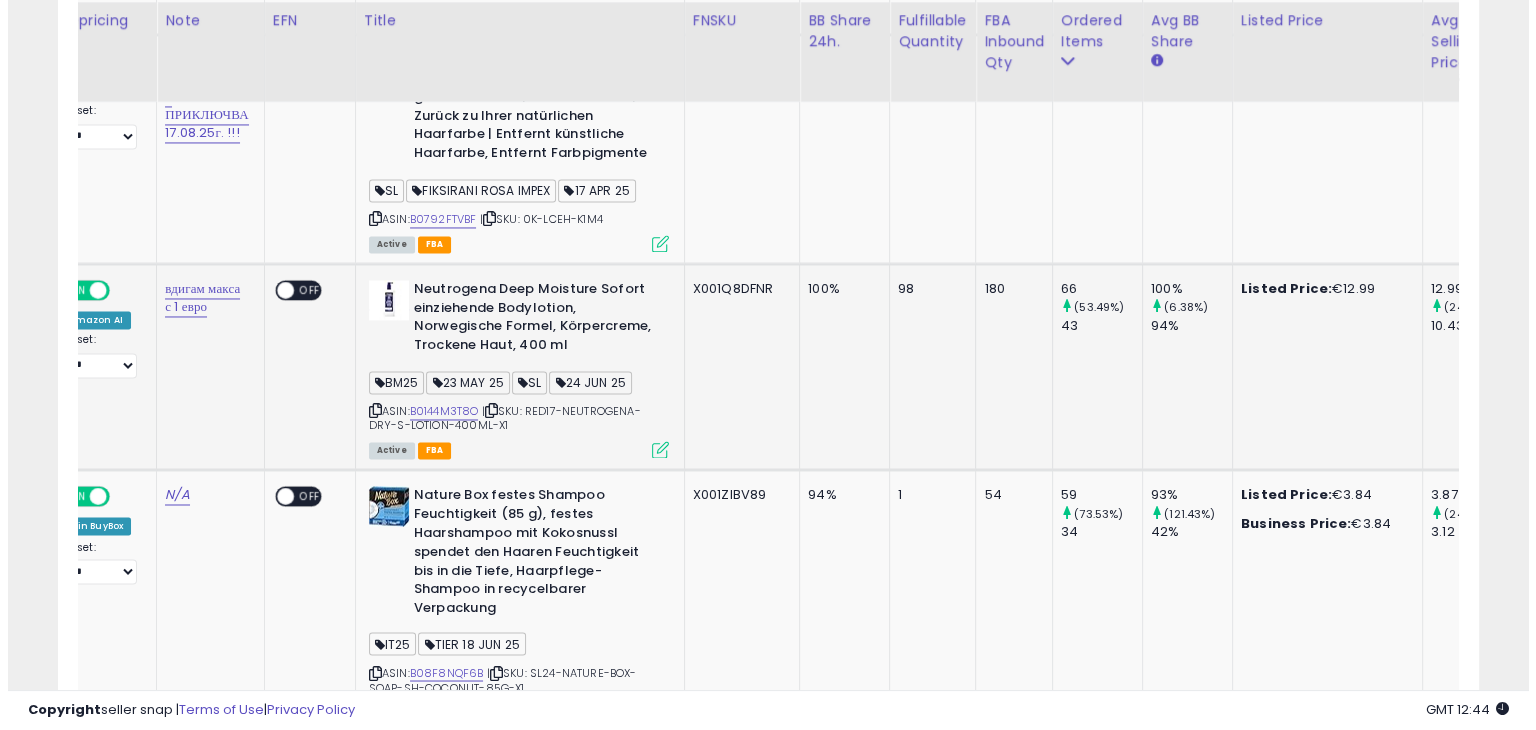 scroll, scrollTop: 999589, scrollLeft: 999168, axis: both 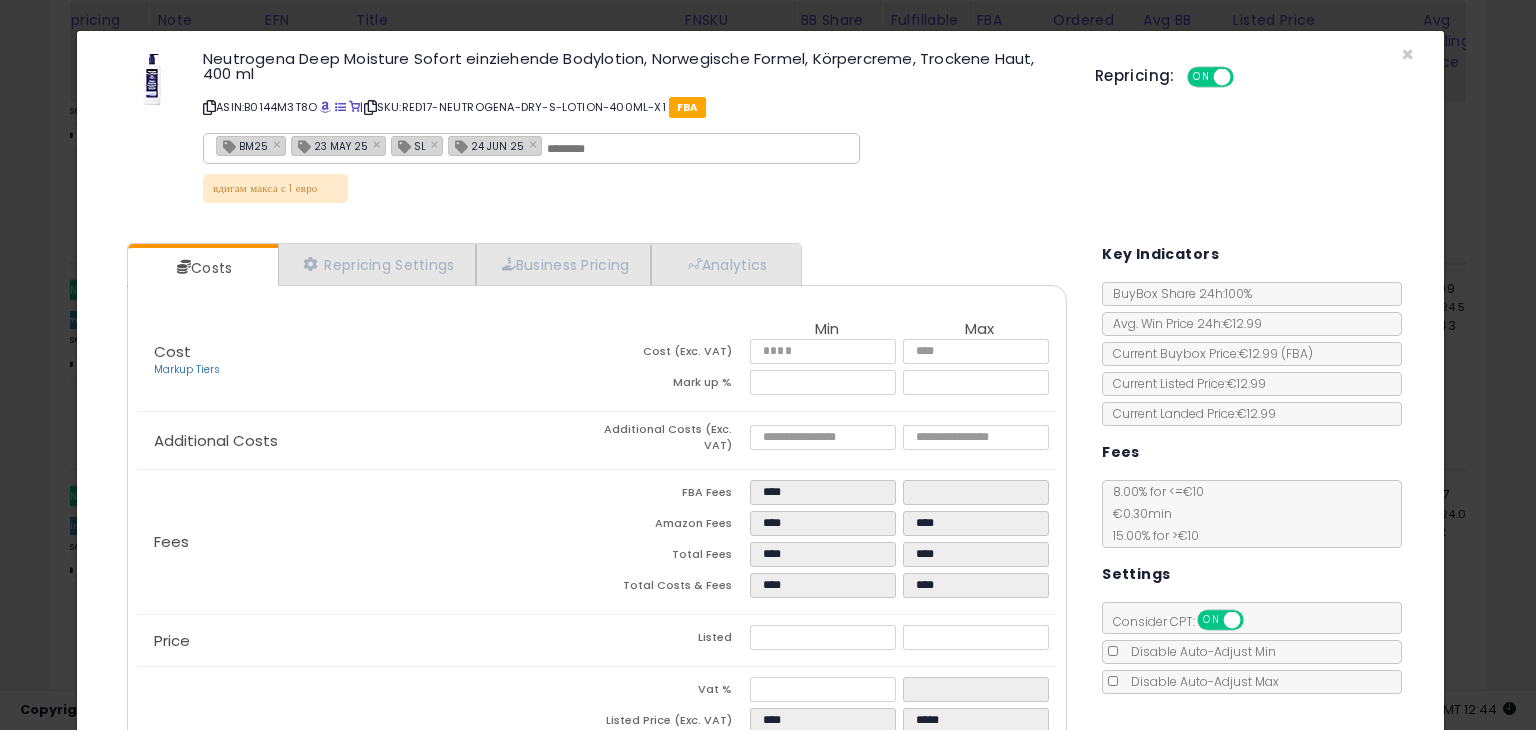 click on "Neutrogena Deep Moisture Sofort einziehende Bodylotion, Norwegische Formel, Körpercreme, Trockene Haut, 400 ml
ASIN:  B0144M3T8O
|
SKU:  RED17-NEUTROGENA-DRY-S-LOTION-400ML-X1
FBA
BM25 × 23 MAY 25 × SL × 24 JUN 25 ×
вдигам макса с 1 евро
Repricing:
ON   OFF" 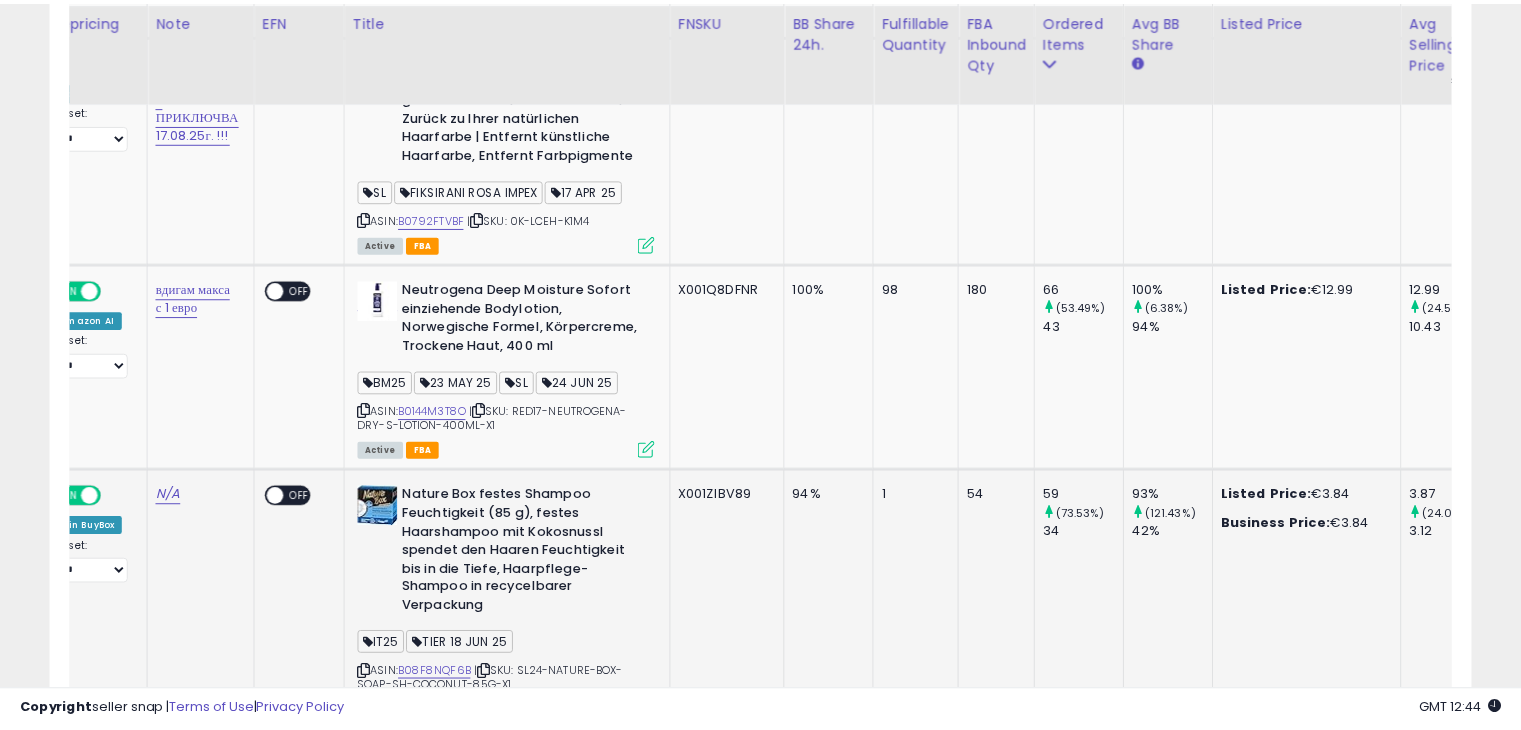 scroll, scrollTop: 409, scrollLeft: 822, axis: both 